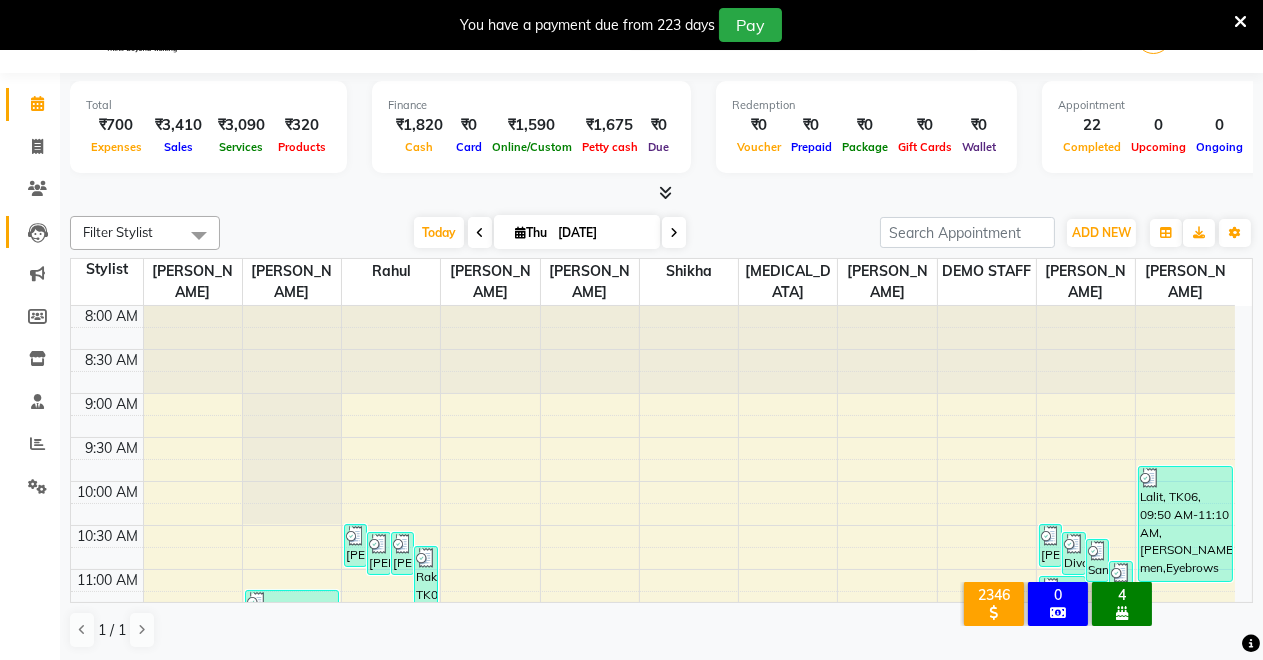 scroll, scrollTop: 49, scrollLeft: 0, axis: vertical 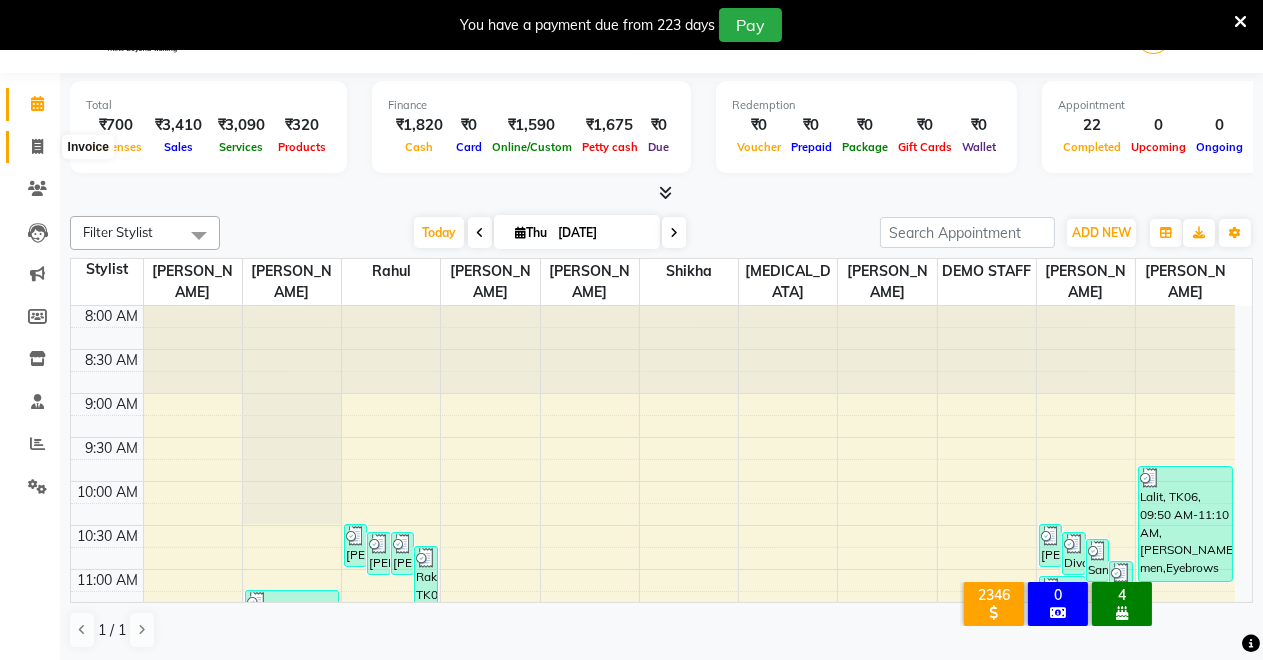 click 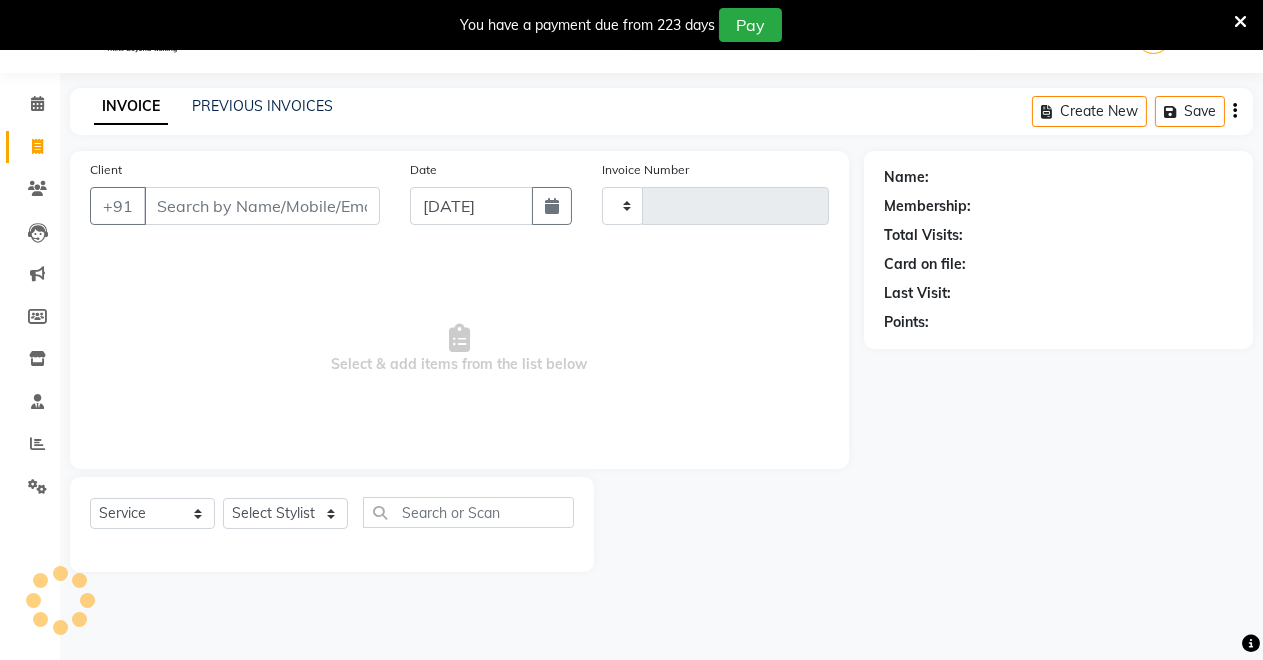type on "2551" 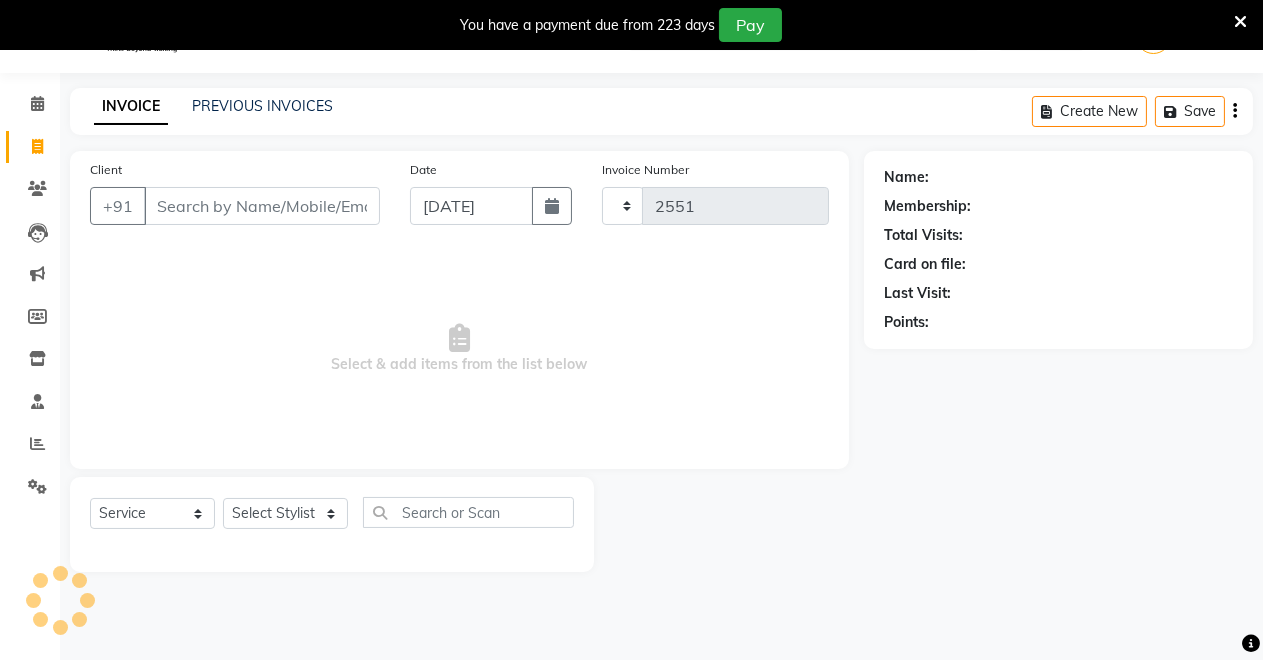 select on "7317" 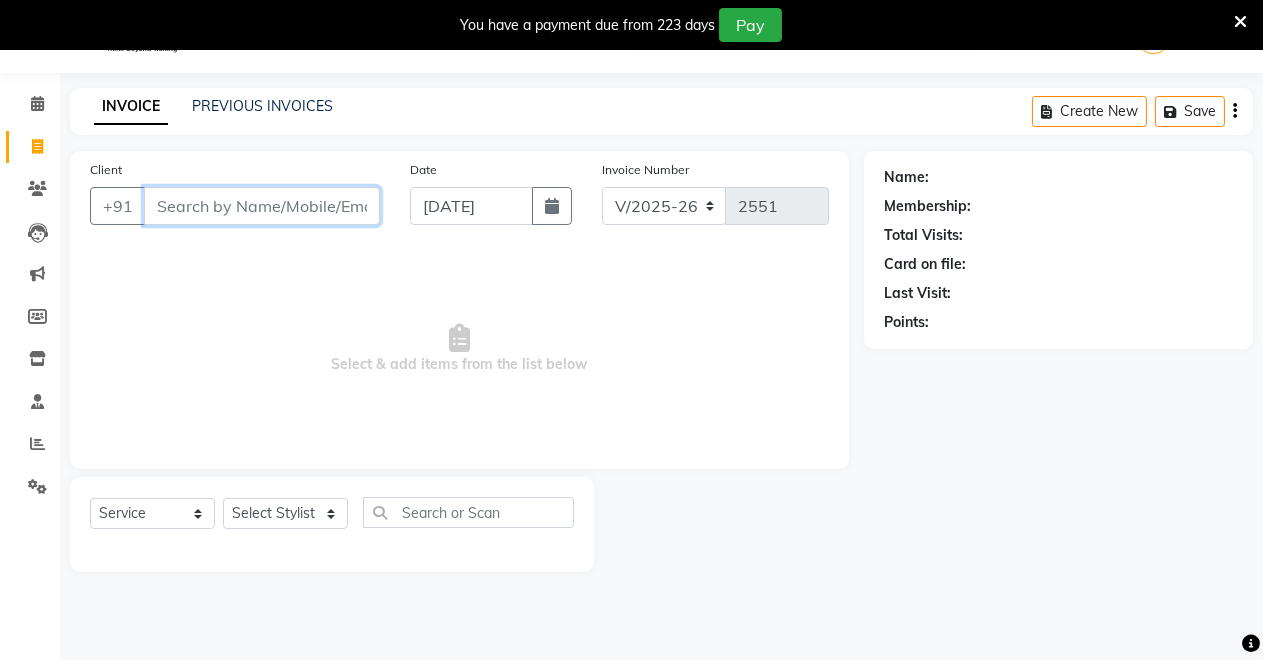 click on "Client" at bounding box center [262, 206] 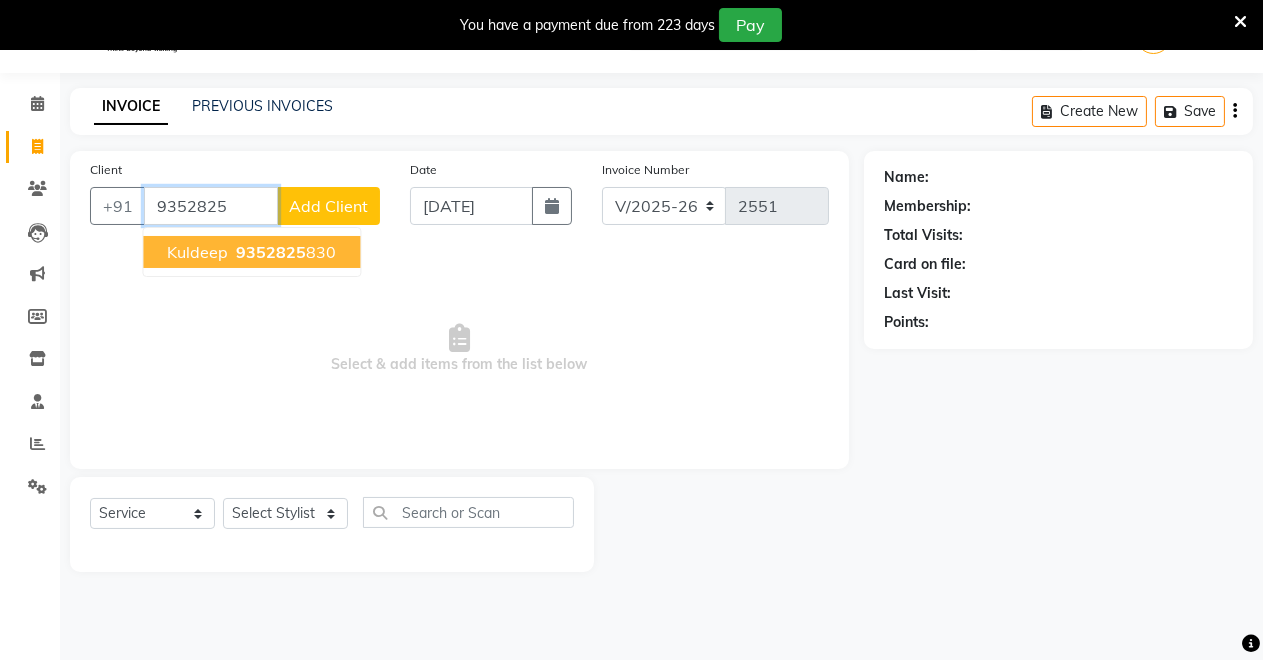 drag, startPoint x: 176, startPoint y: 250, endPoint x: 172, endPoint y: 217, distance: 33.24154 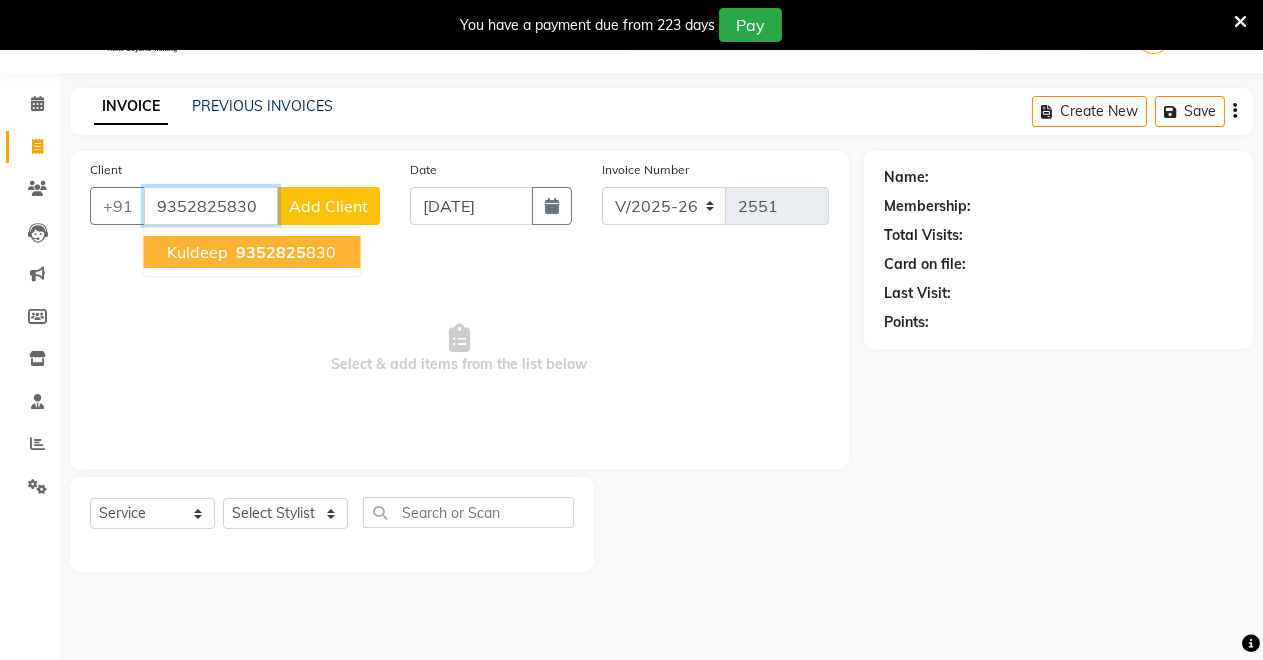 type on "9352825830" 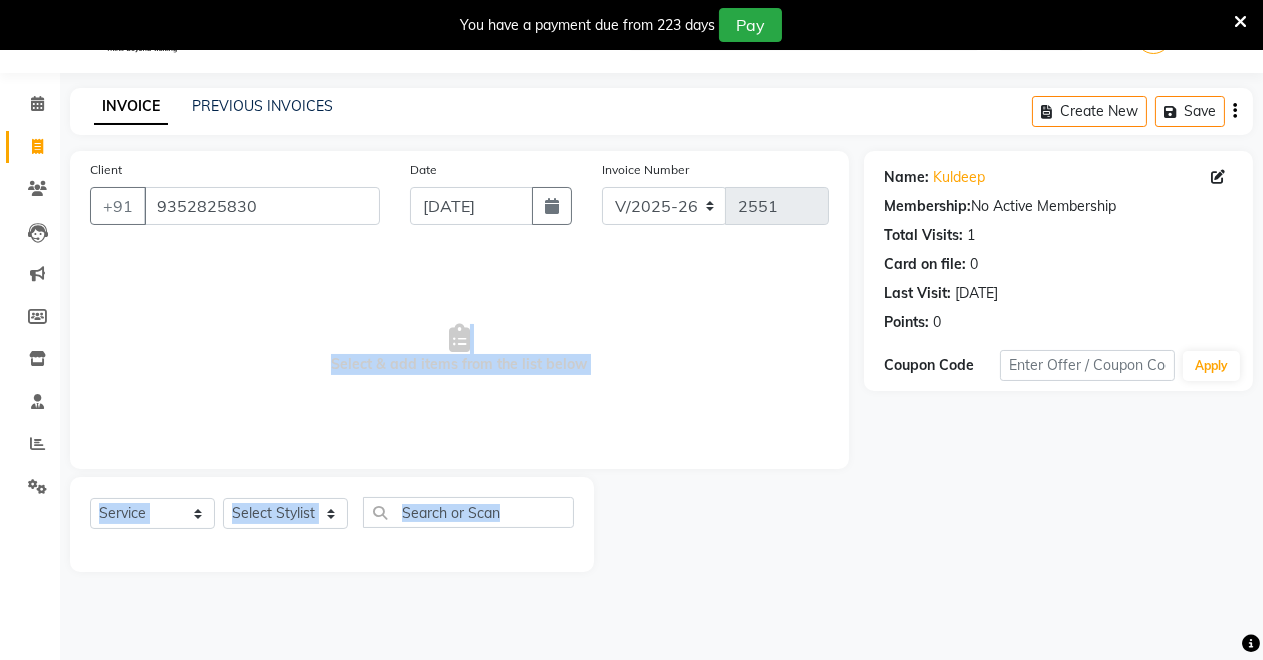 drag, startPoint x: 151, startPoint y: 479, endPoint x: 366, endPoint y: 658, distance: 279.76062 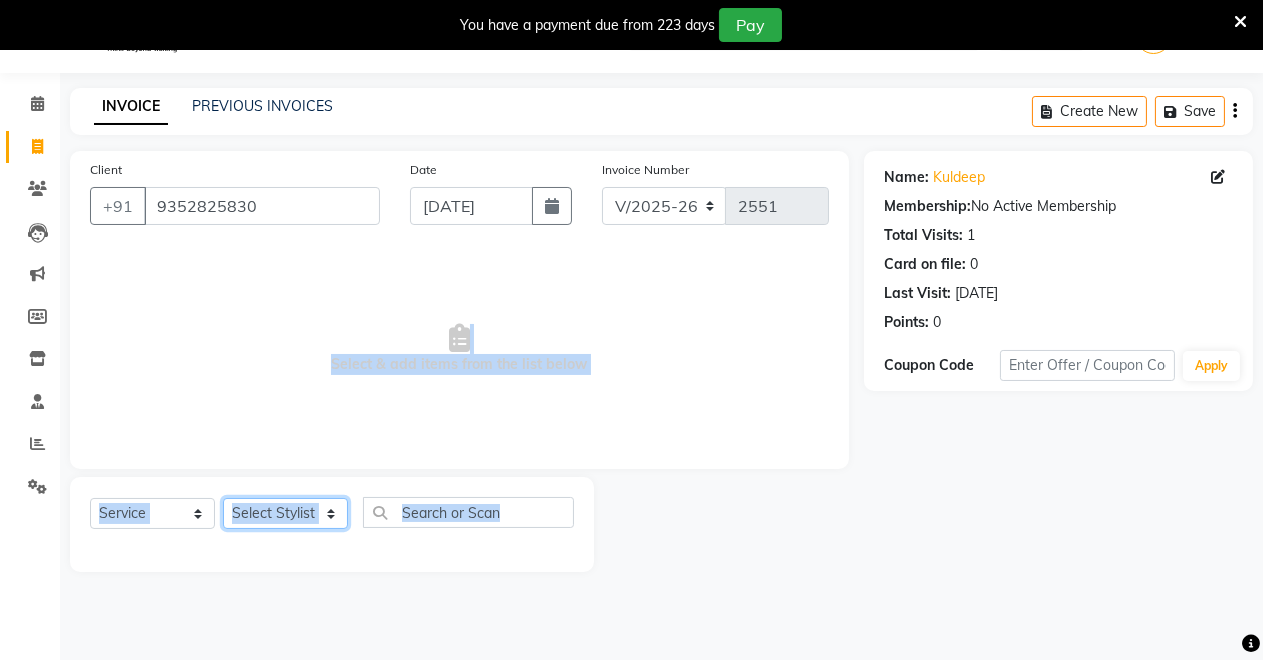 click on "Select Stylist Anil Swami Badal kumar DEMO STAFF Dharmendra Yadav Jeetu Kushal Nikita Rahul Sachin Dangoriya Shikha Suman Verma" 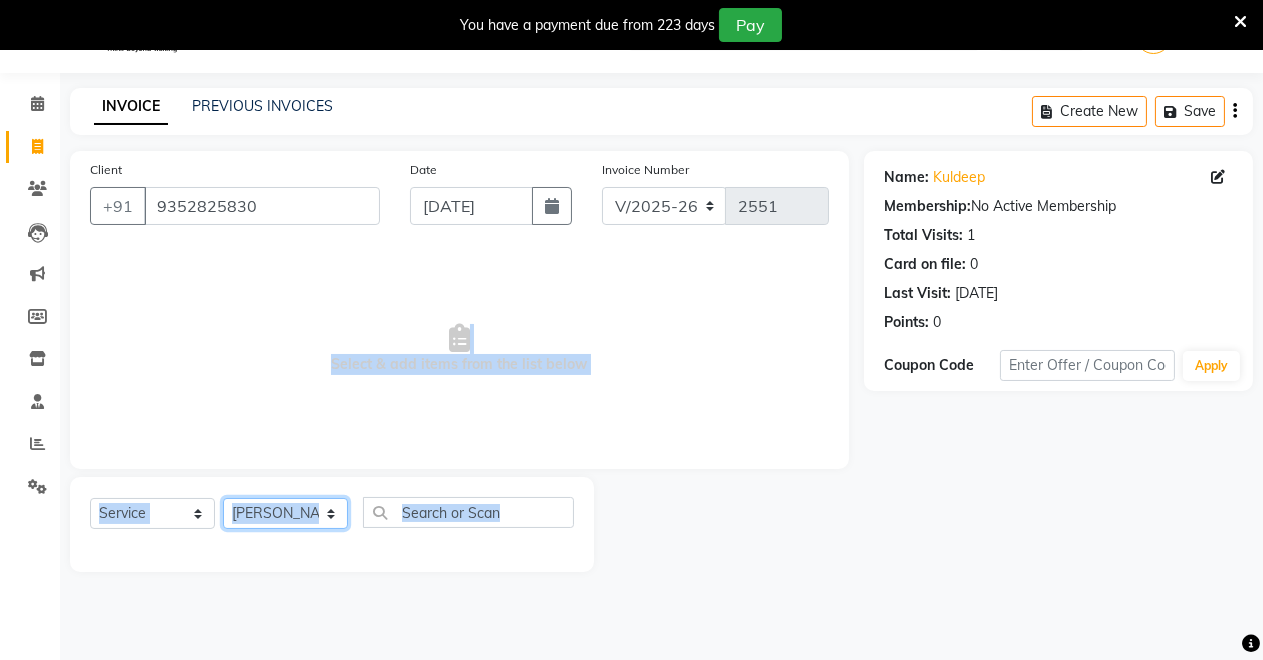 click on "Select Stylist Anil Swami Badal kumar DEMO STAFF Dharmendra Yadav Jeetu Kushal Nikita Rahul Sachin Dangoriya Shikha Suman Verma" 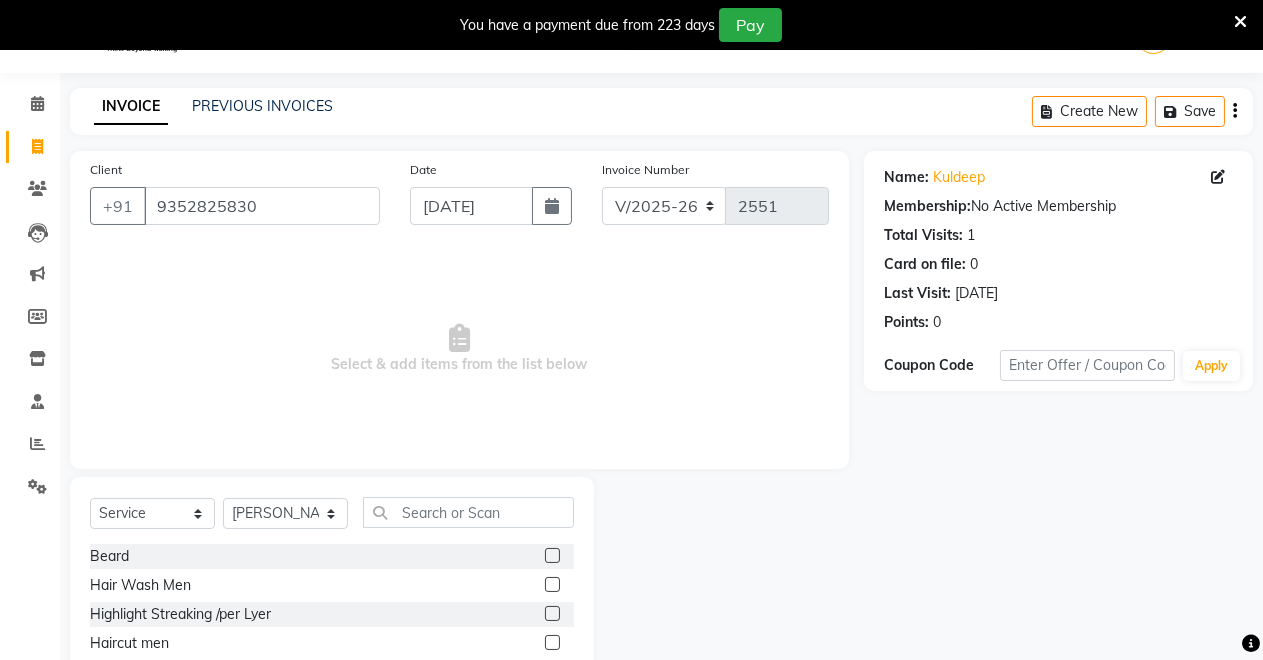 click 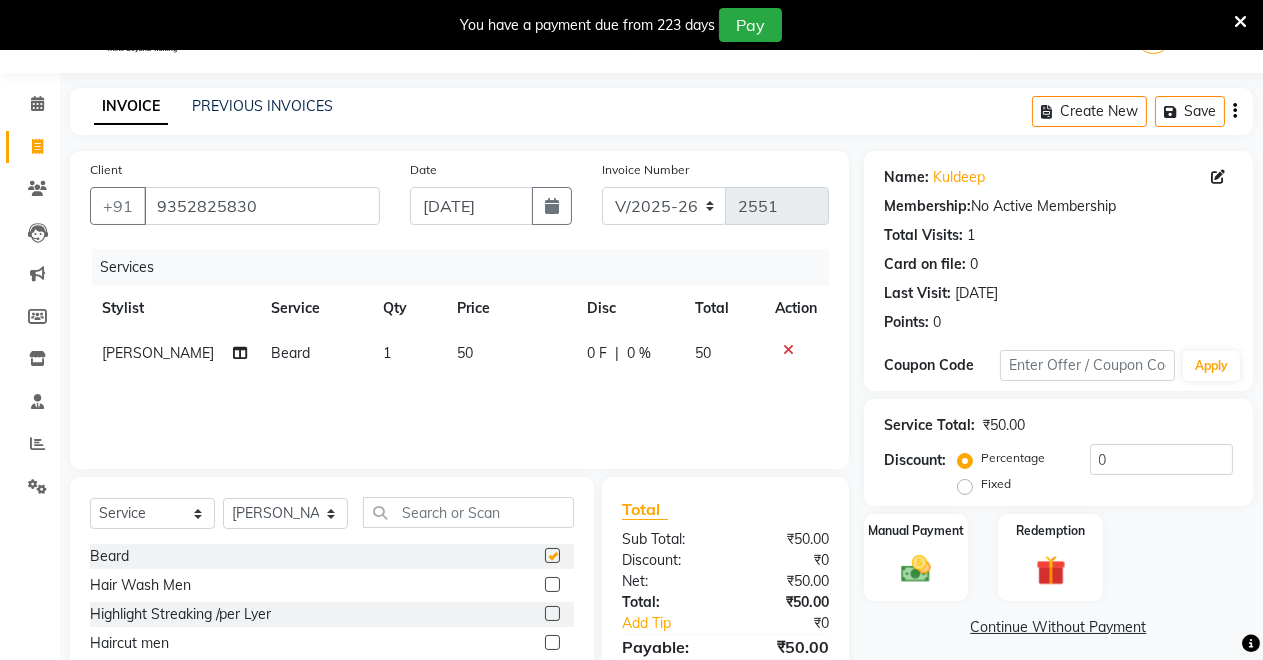 checkbox on "false" 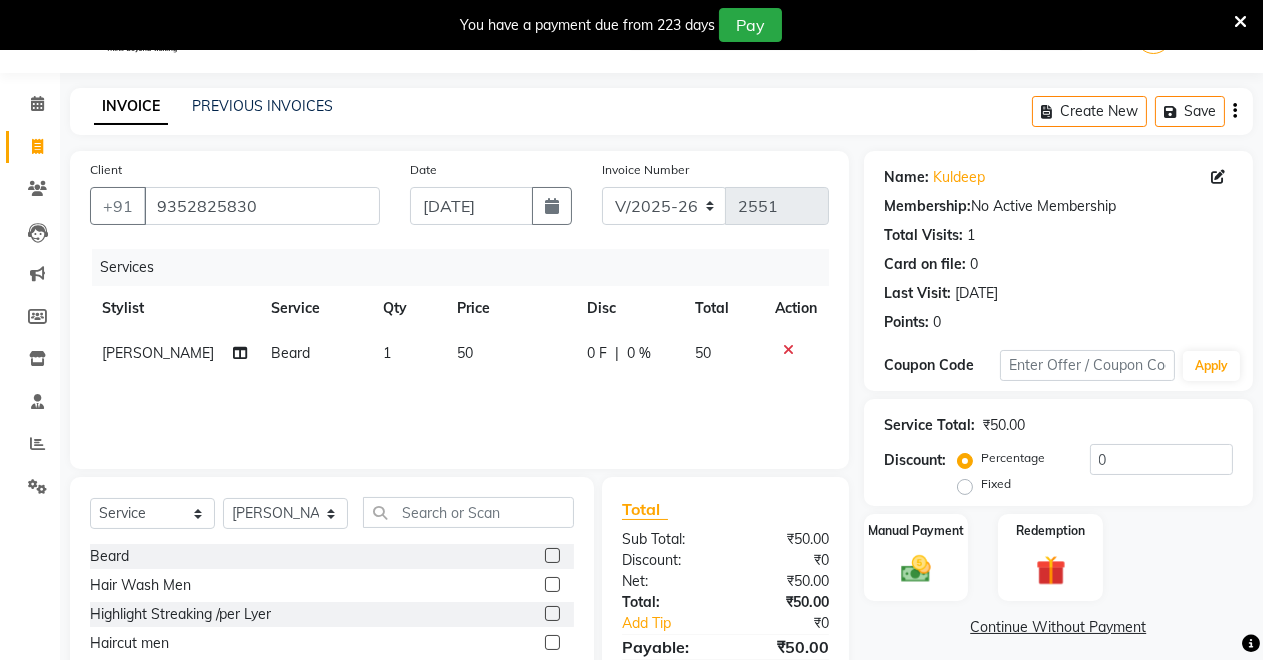 scroll, scrollTop: 191, scrollLeft: 0, axis: vertical 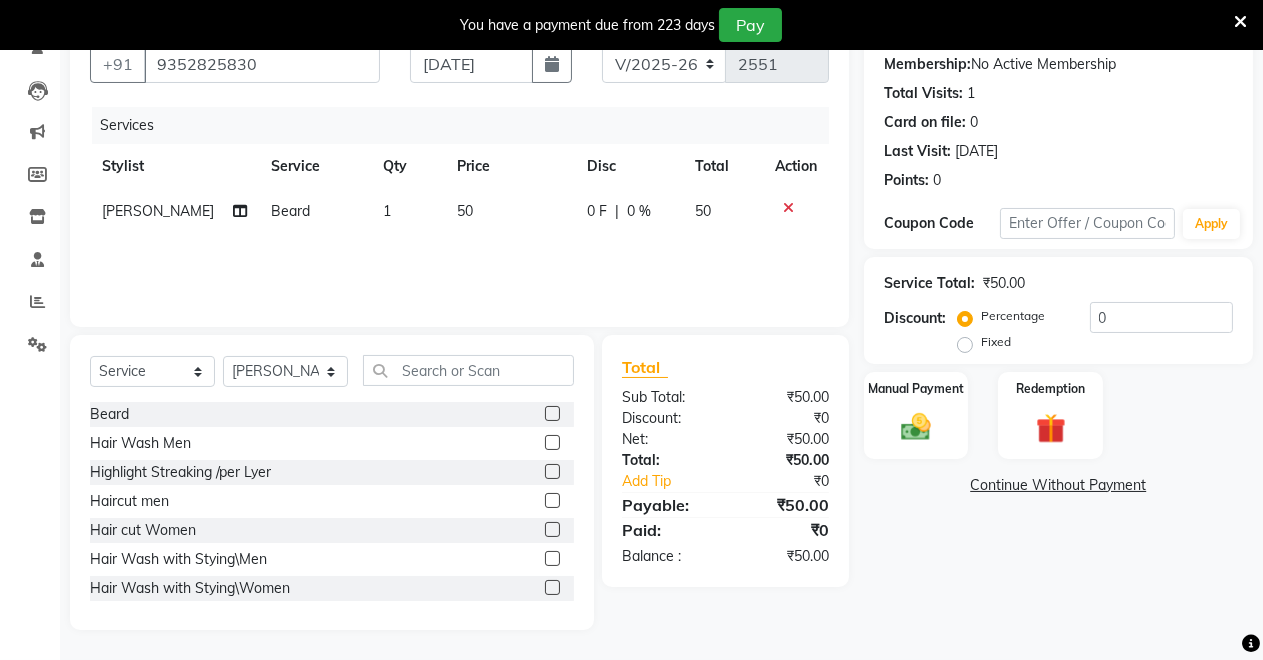 click 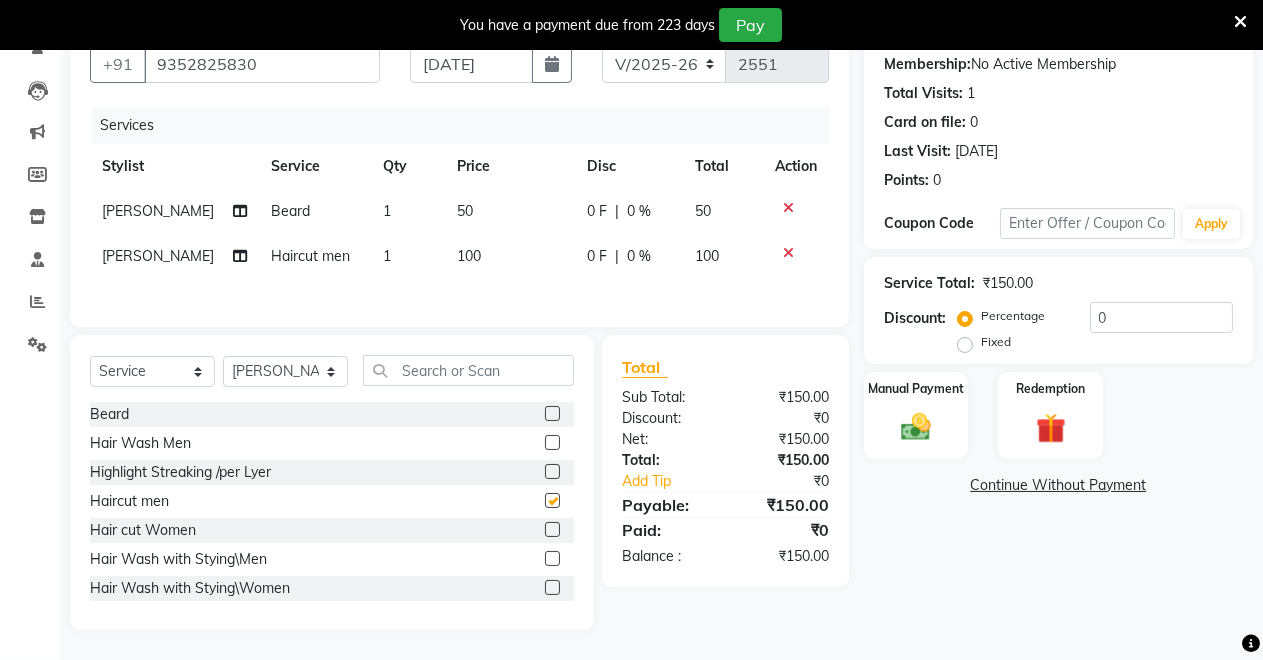checkbox on "false" 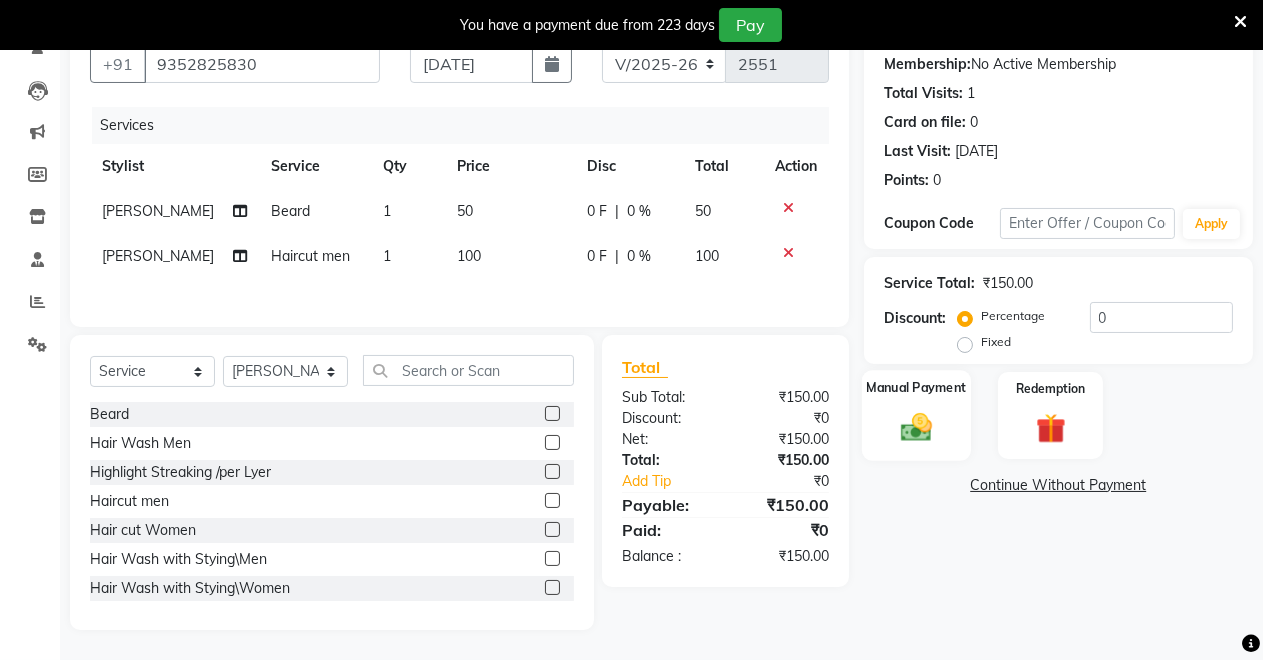 click 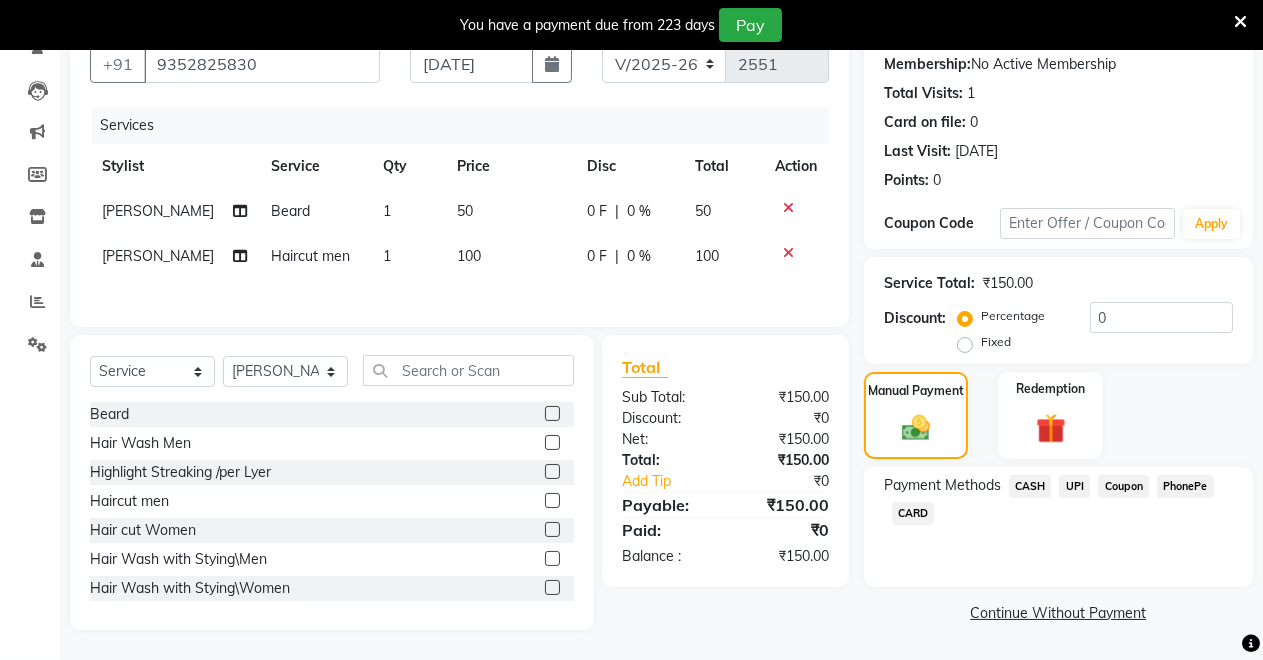 click on "CASH" 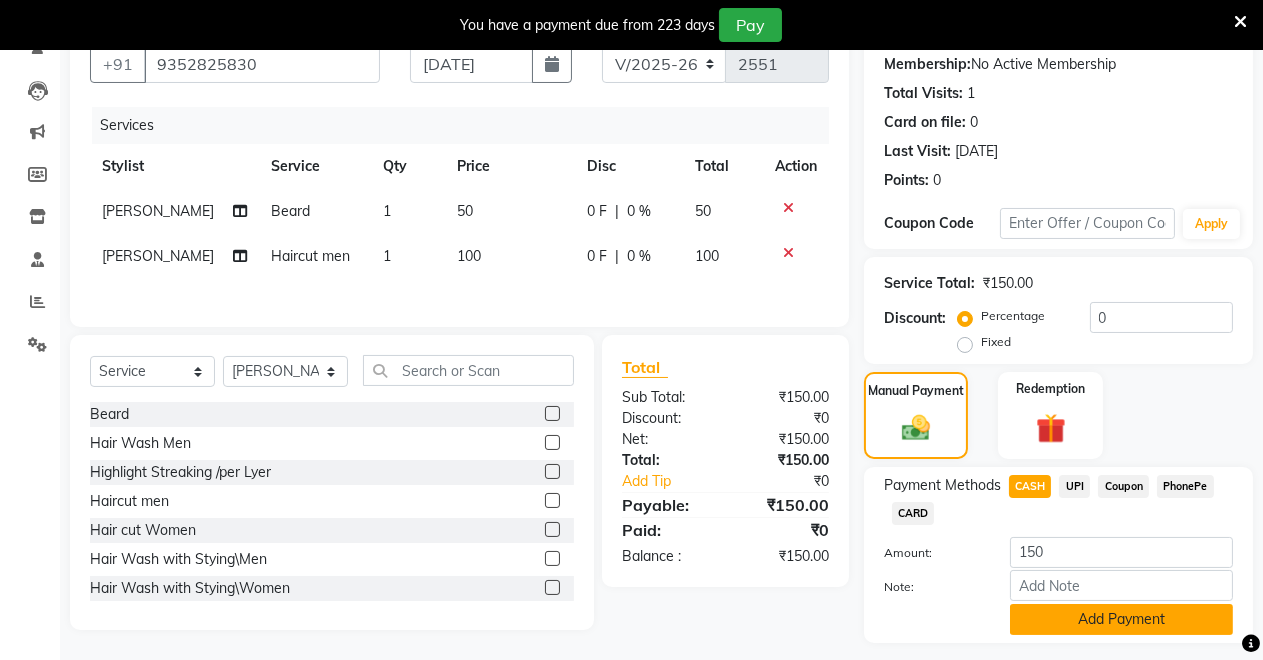 scroll, scrollTop: 245, scrollLeft: 0, axis: vertical 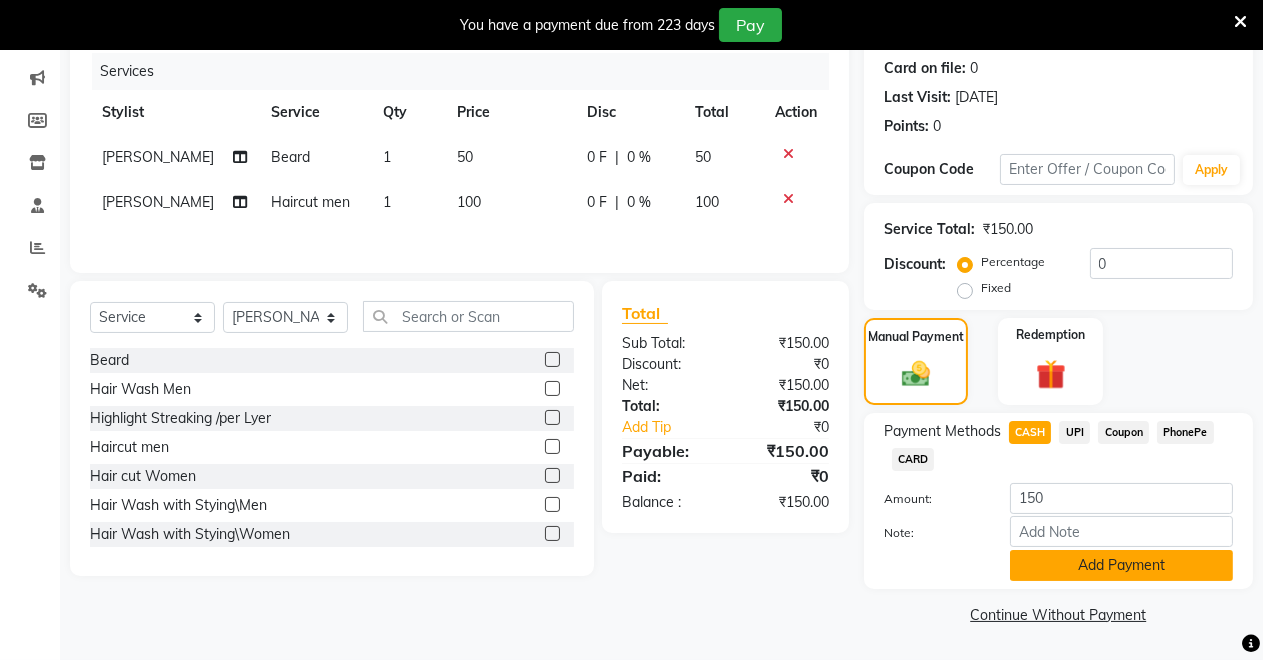 click on "Add Payment" 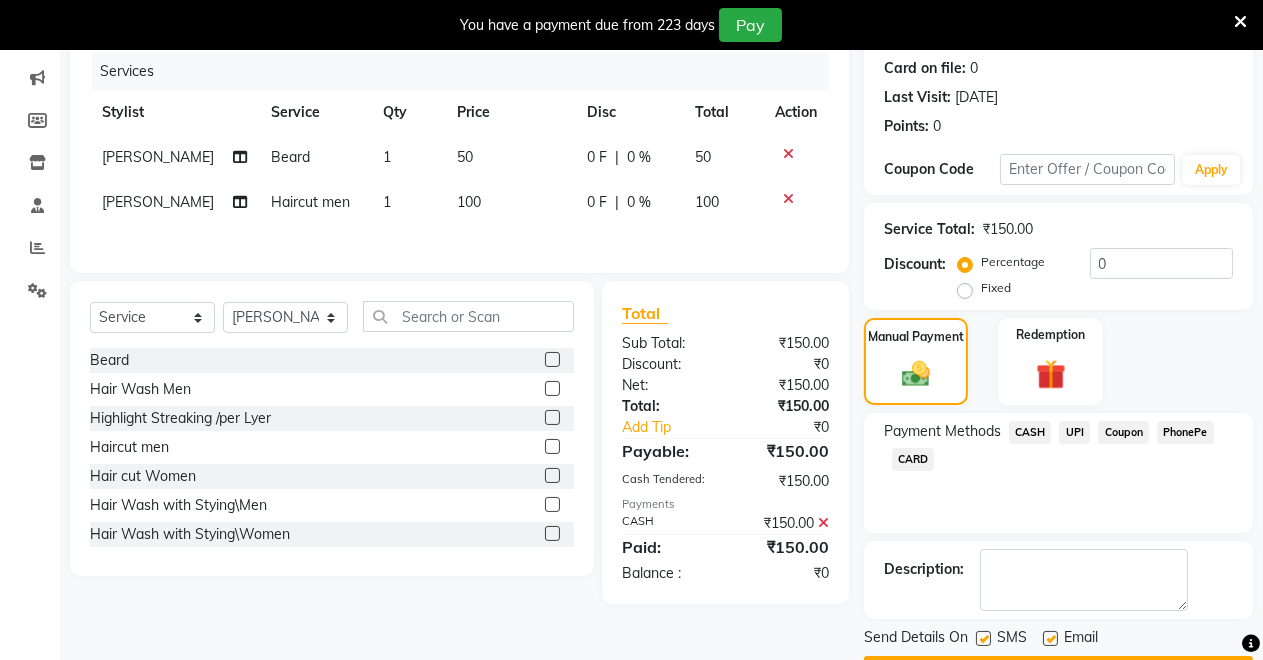 scroll, scrollTop: 302, scrollLeft: 0, axis: vertical 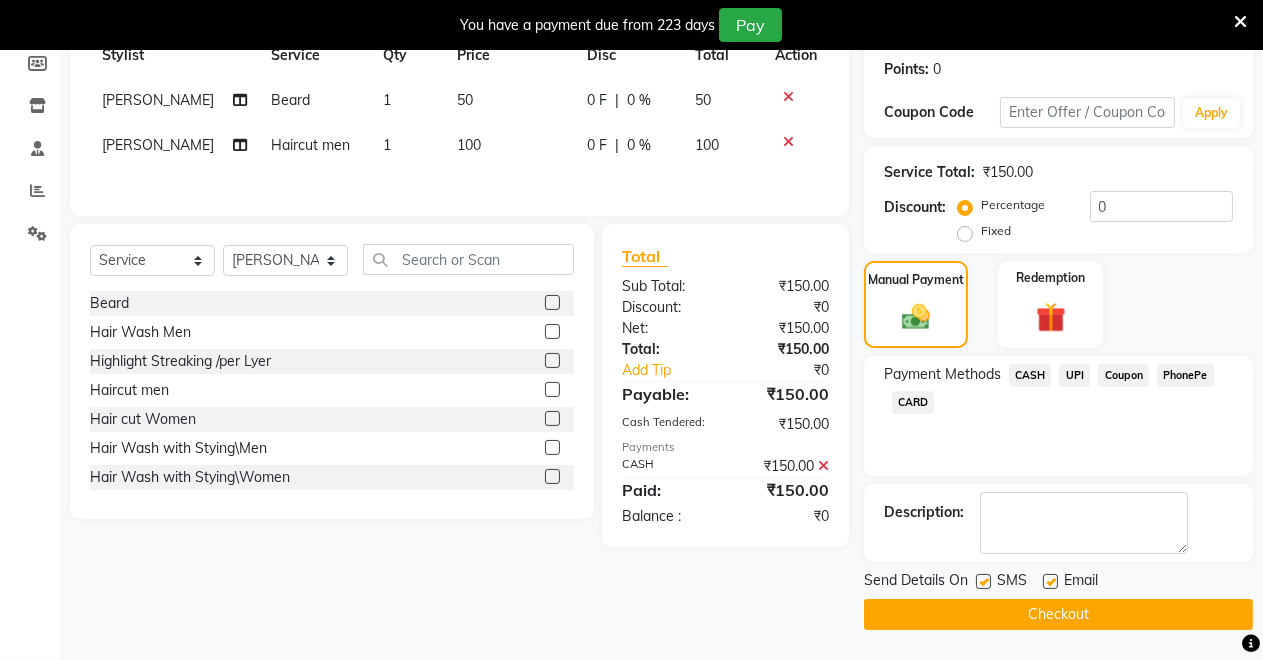 click on "Checkout" 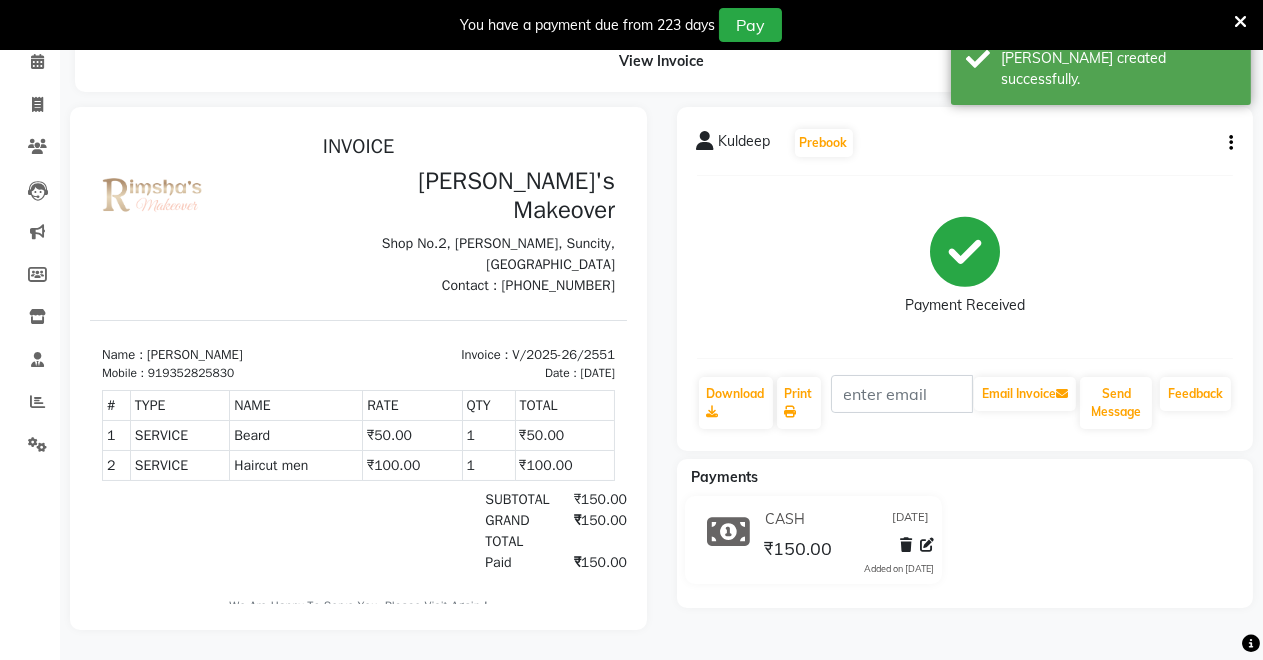 scroll, scrollTop: 0, scrollLeft: 0, axis: both 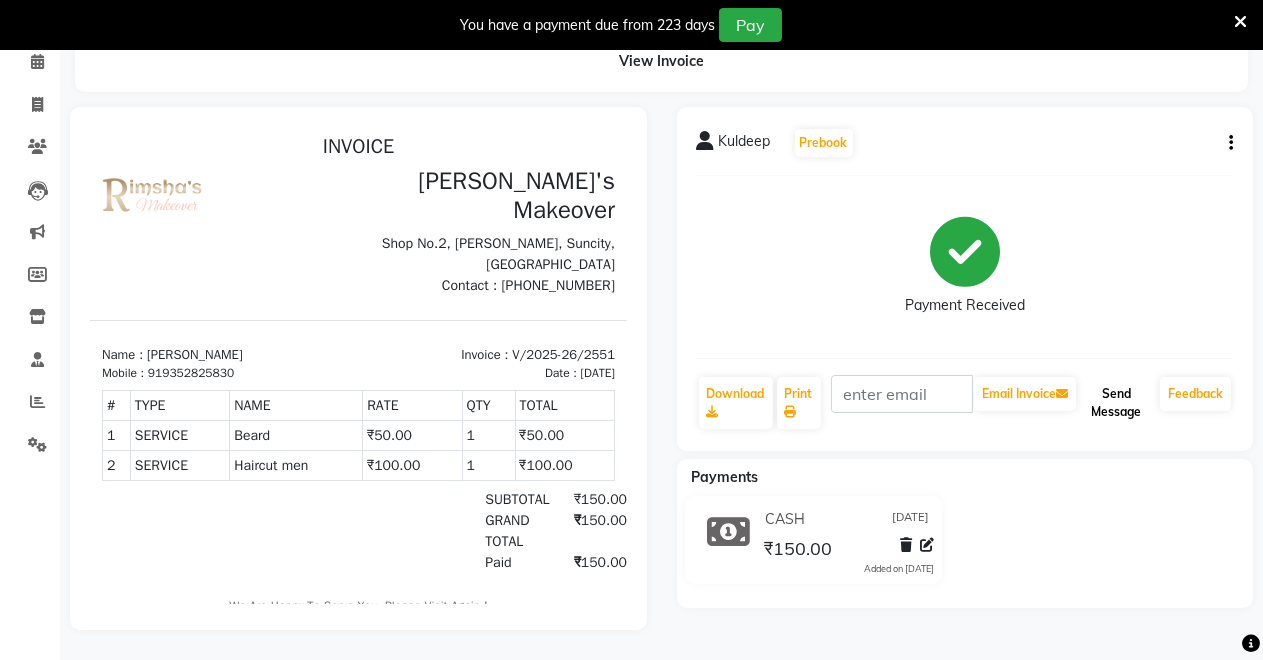 click on "Send Message" 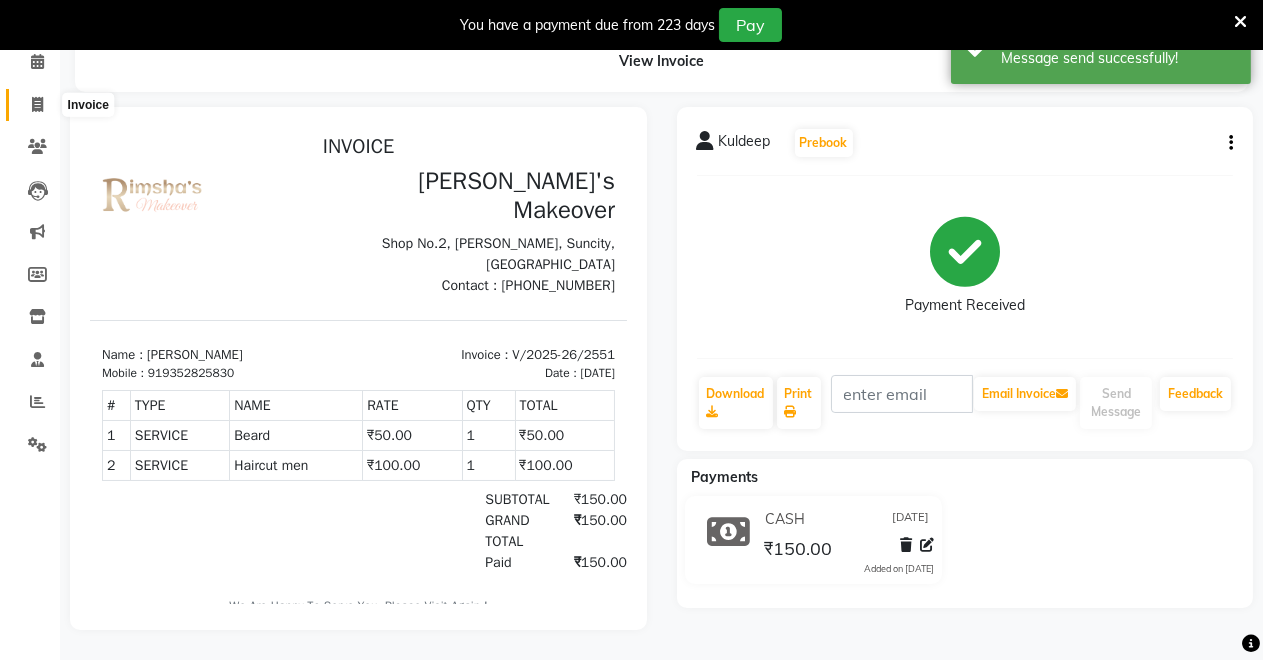 click 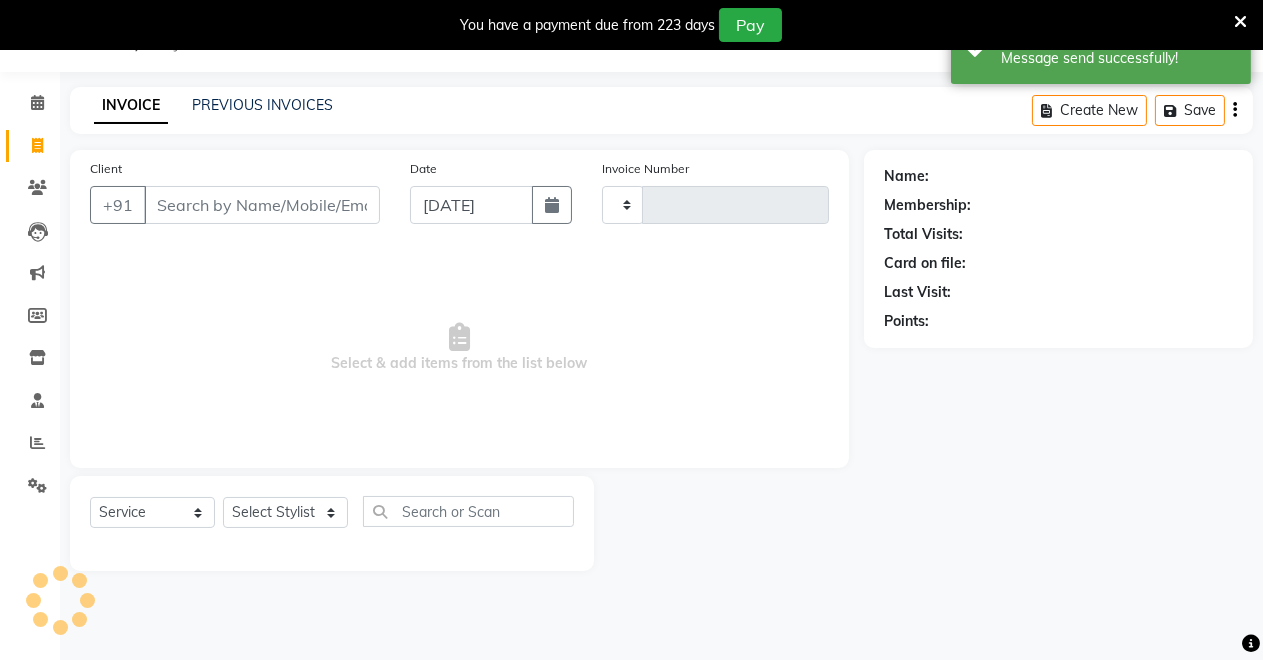 type on "2552" 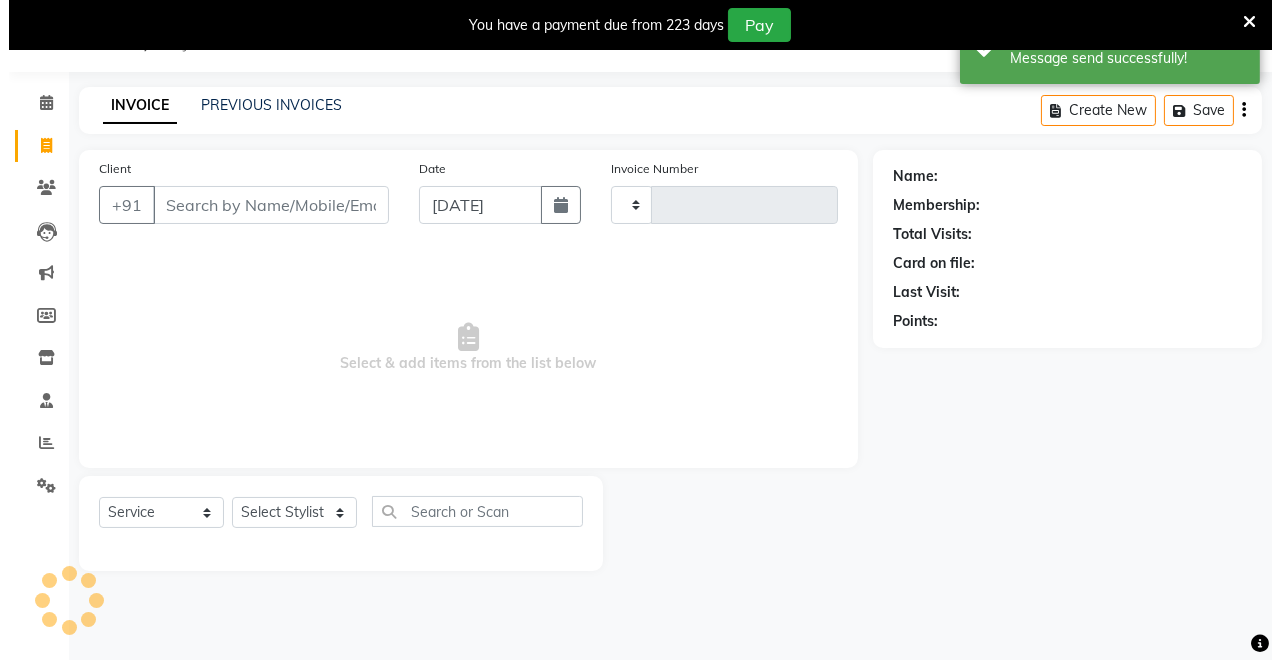 scroll, scrollTop: 49, scrollLeft: 0, axis: vertical 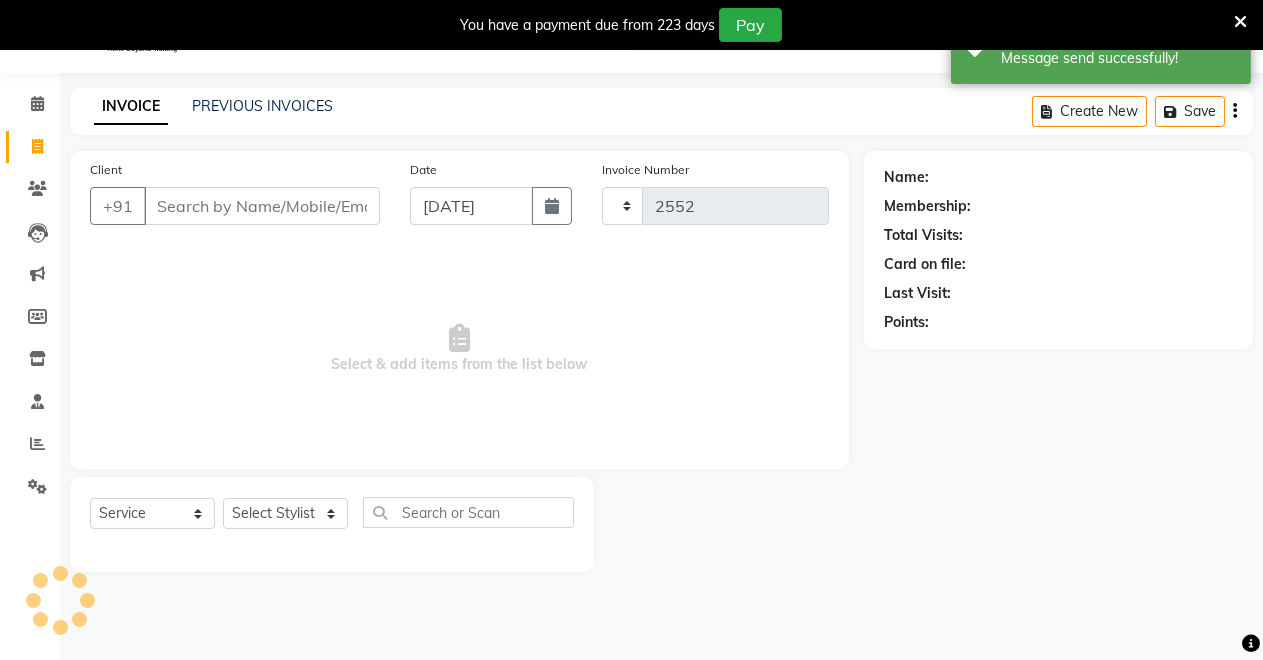 select on "7317" 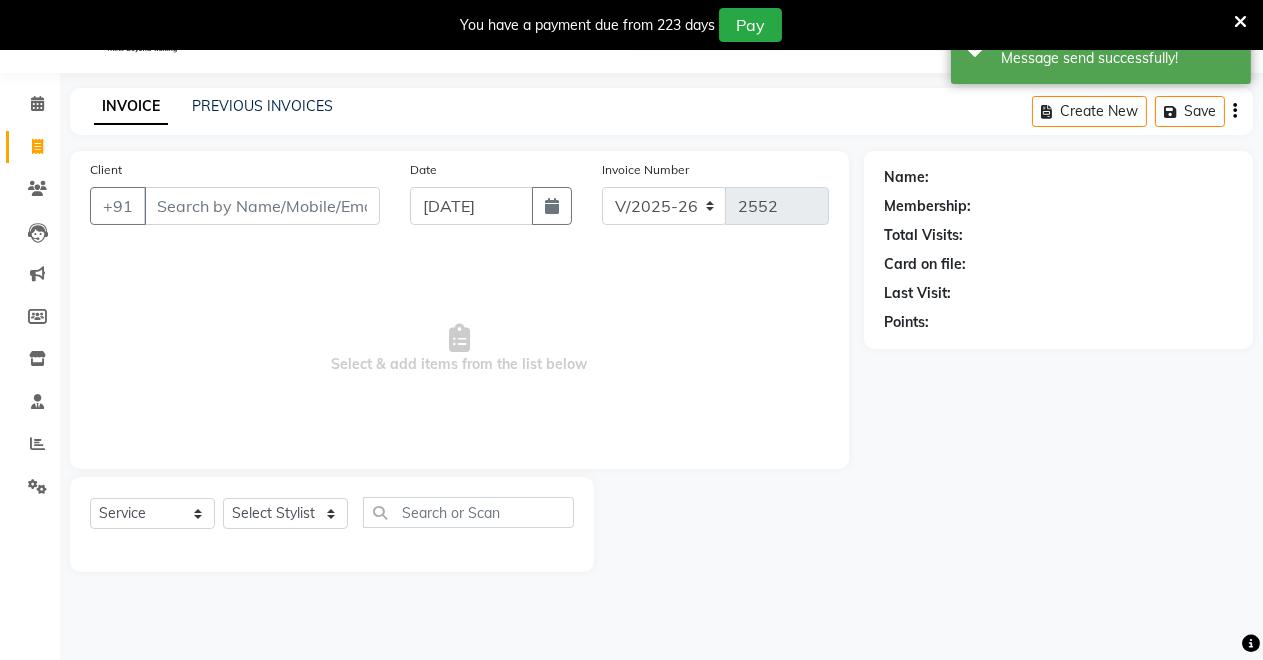 click on "Client" at bounding box center [262, 206] 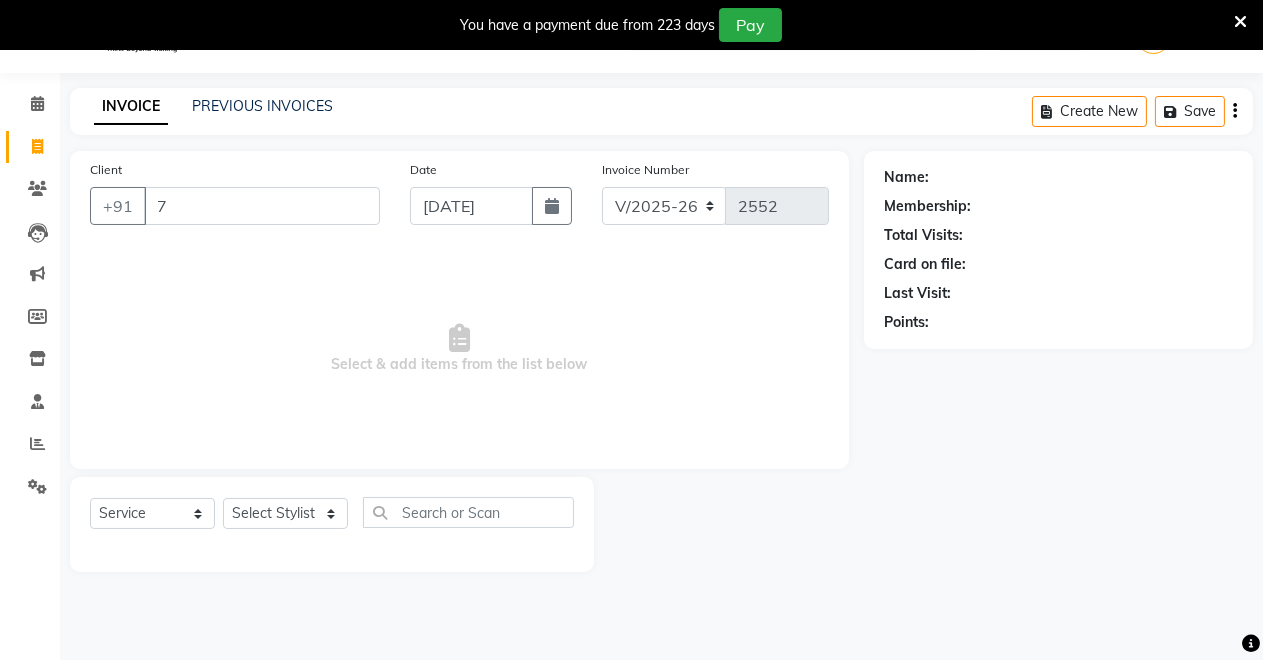 click on "7" at bounding box center [262, 206] 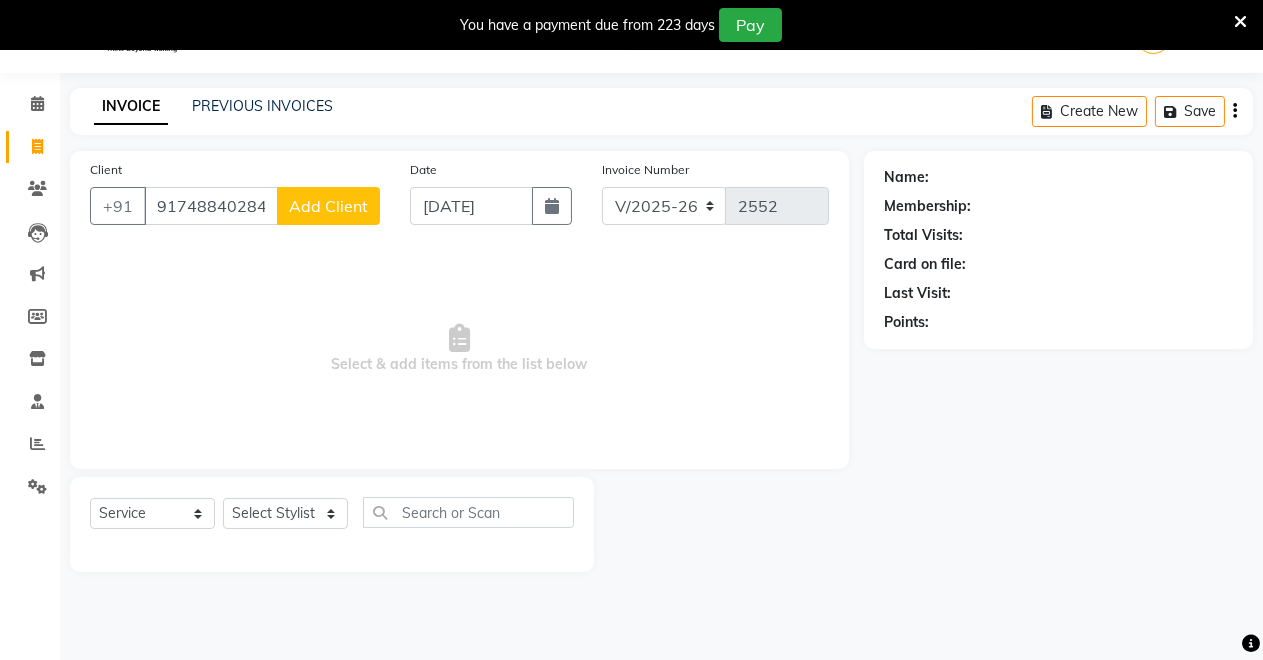 drag, startPoint x: 169, startPoint y: 206, endPoint x: 179, endPoint y: 205, distance: 10.049875 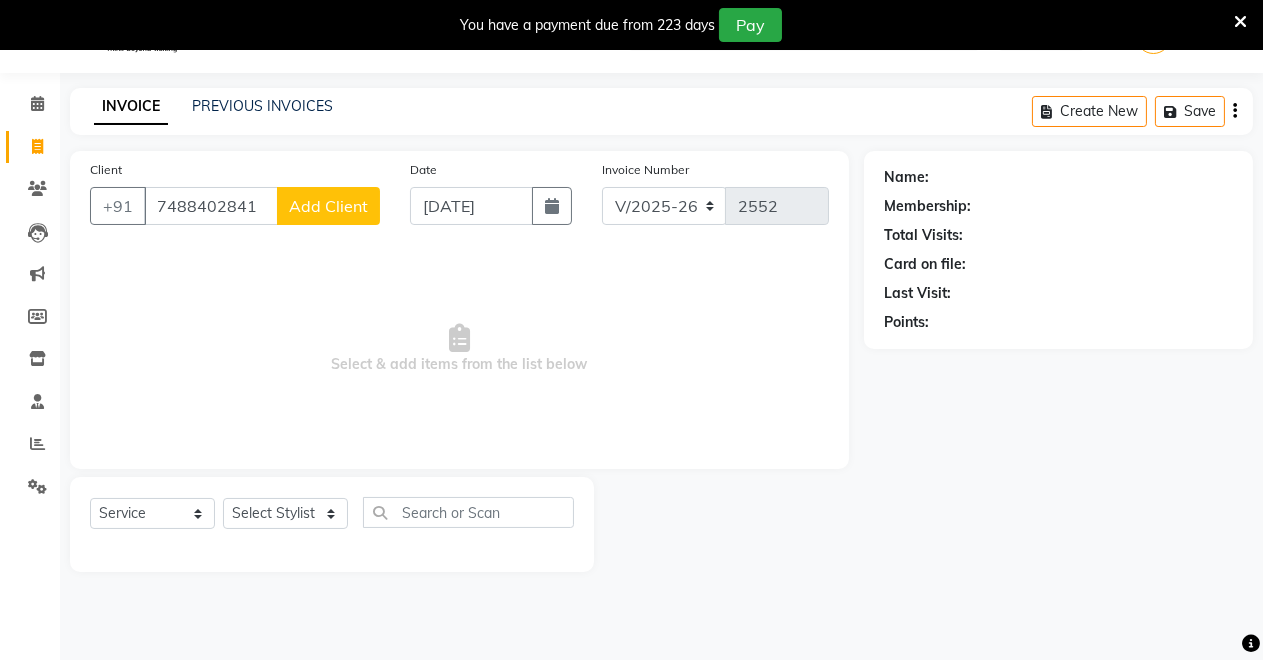 type on "7488402841" 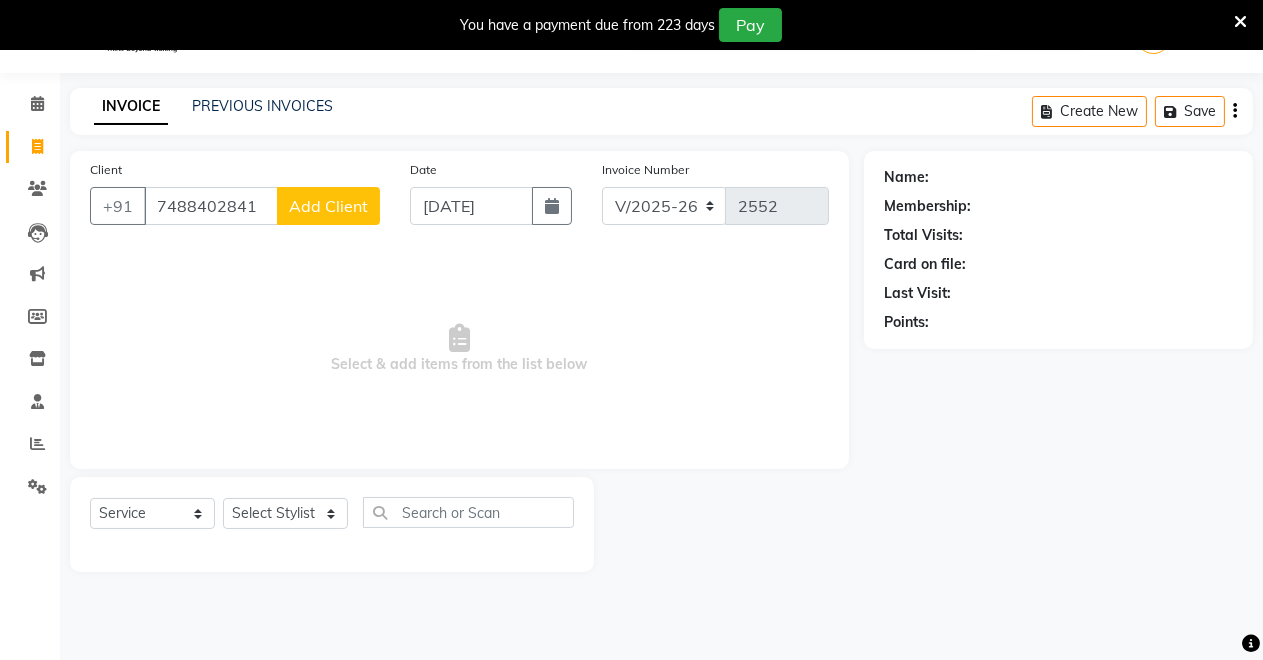 click on "Add Client" 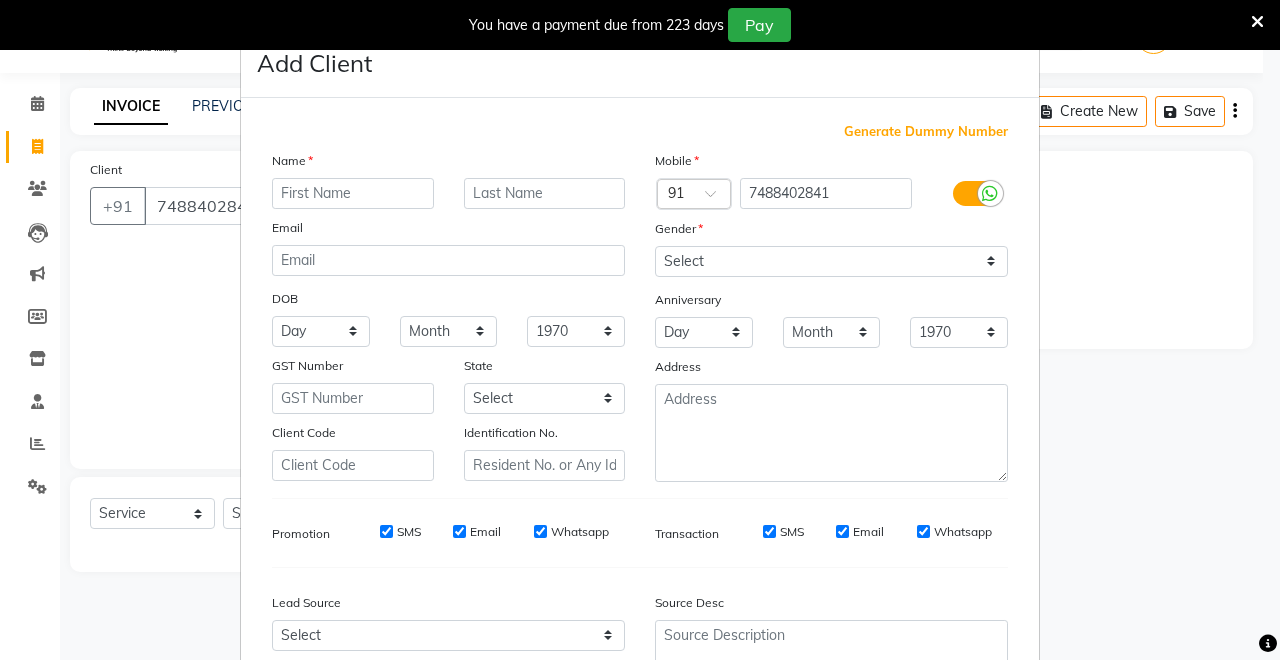 click at bounding box center (353, 193) 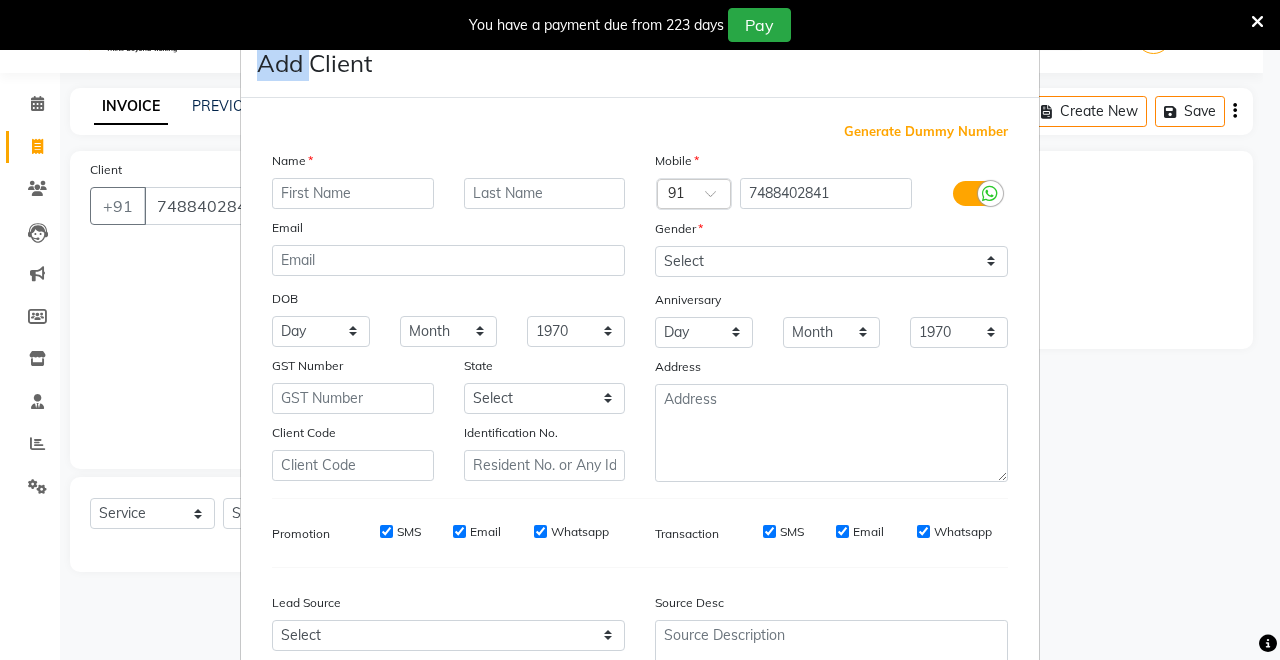 click on "Add Client Generate Dummy Number Name Email DOB Day 01 02 03 04 05 06 07 08 09 10 11 12 13 14 15 16 17 18 19 20 21 22 23 24 25 26 27 28 29 30 31 Month January February March April May June July August September October November December 1940 1941 1942 1943 1944 1945 1946 1947 1948 1949 1950 1951 1952 1953 1954 1955 1956 1957 1958 1959 1960 1961 1962 1963 1964 1965 1966 1967 1968 1969 1970 1971 1972 1973 1974 1975 1976 1977 1978 1979 1980 1981 1982 1983 1984 1985 1986 1987 1988 1989 1990 1991 1992 1993 1994 1995 1996 1997 1998 1999 2000 2001 2002 2003 2004 2005 2006 2007 2008 2009 2010 2011 2012 2013 2014 2015 2016 2017 2018 2019 2020 2021 2022 2023 2024 GST Number State Select Andaman and Nicobar Islands Andhra Pradesh Arunachal Pradesh Assam Bihar Chandigarh Chhattisgarh Dadra and Nagar Haveli Daman and Diu Delhi Goa Gujarat Haryana Himachal Pradesh Jammu and Kashmir Jharkhand Karnataka Kerala Lakshadweep Madhya Pradesh Maharashtra Manipur Meghalaya Mizoram Nagaland Odisha Pondicherry Punjab Rajasthan Sikkim" at bounding box center (640, 330) 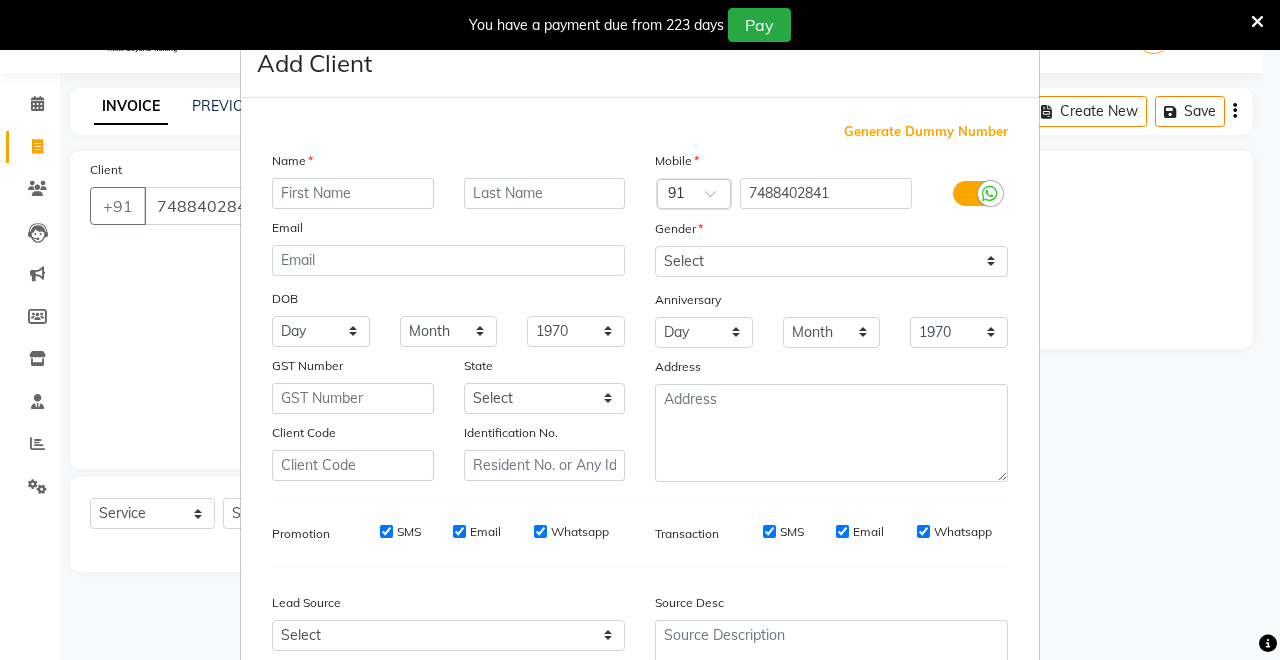 click on "Add Client Generate Dummy Number Name Email DOB Day 01 02 03 04 05 06 07 08 09 10 11 12 13 14 15 16 17 18 19 20 21 22 23 24 25 26 27 28 29 30 31 Month January February March April May June July August September October November December 1940 1941 1942 1943 1944 1945 1946 1947 1948 1949 1950 1951 1952 1953 1954 1955 1956 1957 1958 1959 1960 1961 1962 1963 1964 1965 1966 1967 1968 1969 1970 1971 1972 1973 1974 1975 1976 1977 1978 1979 1980 1981 1982 1983 1984 1985 1986 1987 1988 1989 1990 1991 1992 1993 1994 1995 1996 1997 1998 1999 2000 2001 2002 2003 2004 2005 2006 2007 2008 2009 2010 2011 2012 2013 2014 2015 2016 2017 2018 2019 2020 2021 2022 2023 2024 GST Number State Select Andaman and Nicobar Islands Andhra Pradesh Arunachal Pradesh Assam Bihar Chandigarh Chhattisgarh Dadra and Nagar Haveli Daman and Diu Delhi Goa Gujarat Haryana Himachal Pradesh Jammu and Kashmir Jharkhand Karnataka Kerala Lakshadweep Madhya Pradesh Maharashtra Manipur Meghalaya Mizoram Nagaland Odisha Pondicherry Punjab Rajasthan Sikkim" at bounding box center (640, 330) 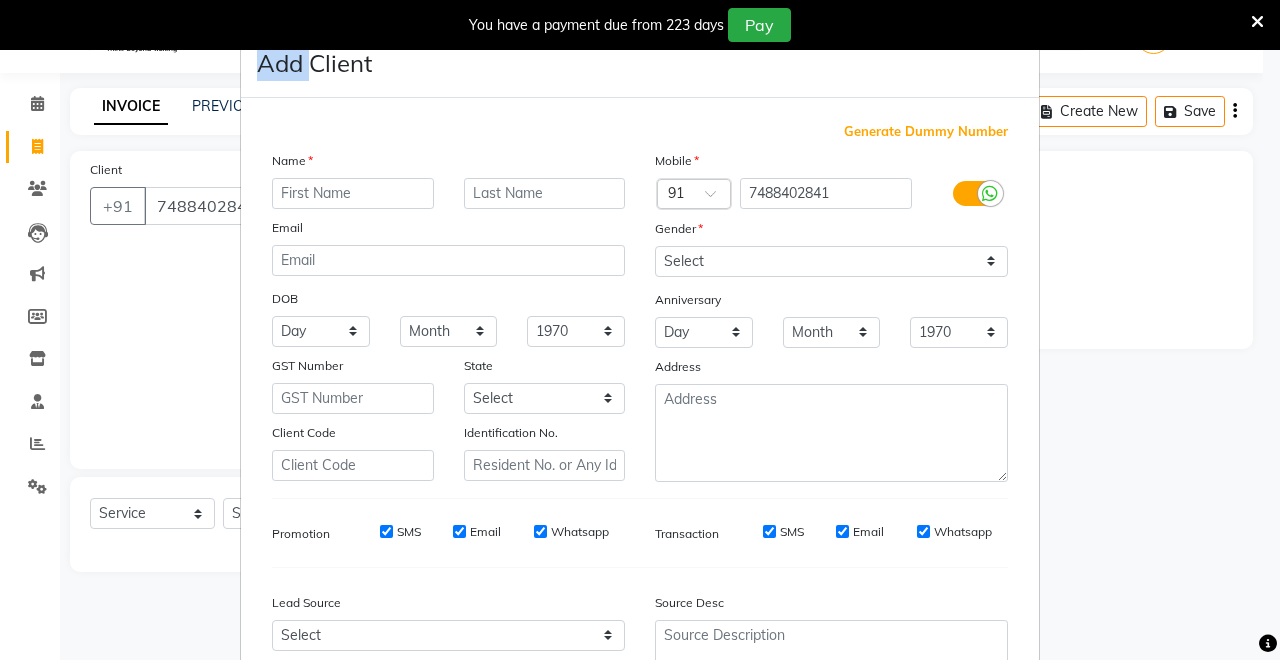 click on "Add Client Generate Dummy Number Name Email DOB Day 01 02 03 04 05 06 07 08 09 10 11 12 13 14 15 16 17 18 19 20 21 22 23 24 25 26 27 28 29 30 31 Month January February March April May June July August September October November December 1940 1941 1942 1943 1944 1945 1946 1947 1948 1949 1950 1951 1952 1953 1954 1955 1956 1957 1958 1959 1960 1961 1962 1963 1964 1965 1966 1967 1968 1969 1970 1971 1972 1973 1974 1975 1976 1977 1978 1979 1980 1981 1982 1983 1984 1985 1986 1987 1988 1989 1990 1991 1992 1993 1994 1995 1996 1997 1998 1999 2000 2001 2002 2003 2004 2005 2006 2007 2008 2009 2010 2011 2012 2013 2014 2015 2016 2017 2018 2019 2020 2021 2022 2023 2024 GST Number State Select Andaman and Nicobar Islands Andhra Pradesh Arunachal Pradesh Assam Bihar Chandigarh Chhattisgarh Dadra and Nagar Haveli Daman and Diu Delhi Goa Gujarat Haryana Himachal Pradesh Jammu and Kashmir Jharkhand Karnataka Kerala Lakshadweep Madhya Pradesh Maharashtra Manipur Meghalaya Mizoram Nagaland Odisha Pondicherry Punjab Rajasthan Sikkim" at bounding box center (640, 330) 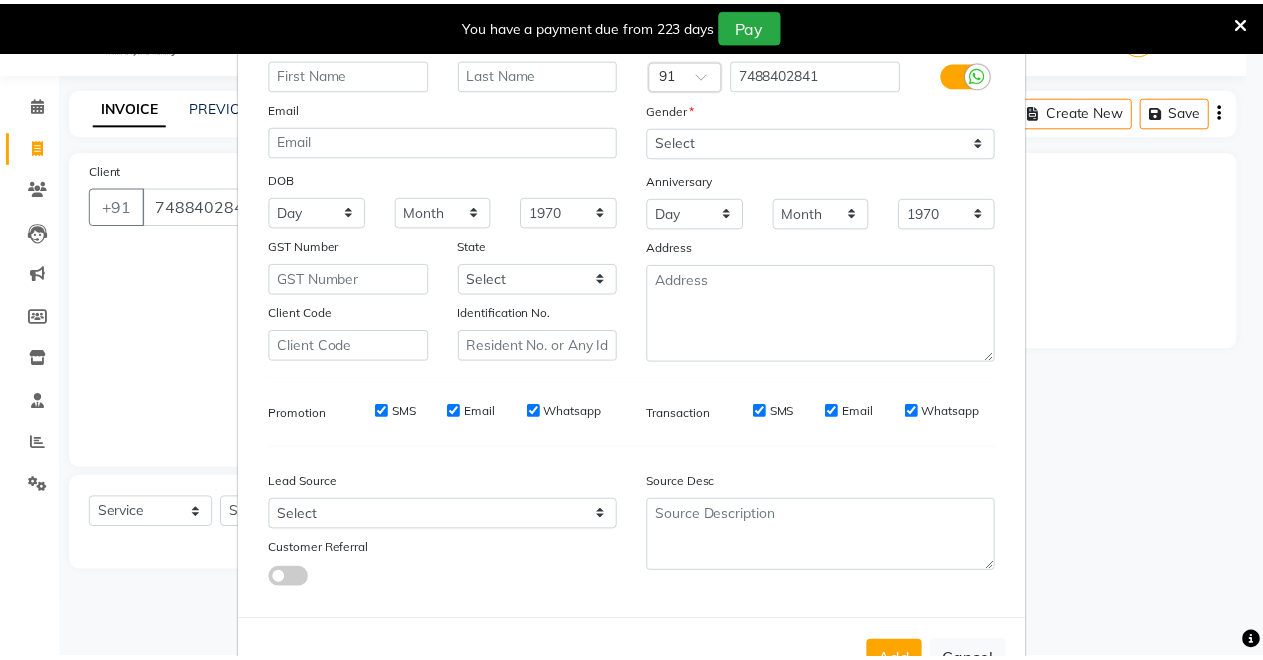 scroll, scrollTop: 185, scrollLeft: 0, axis: vertical 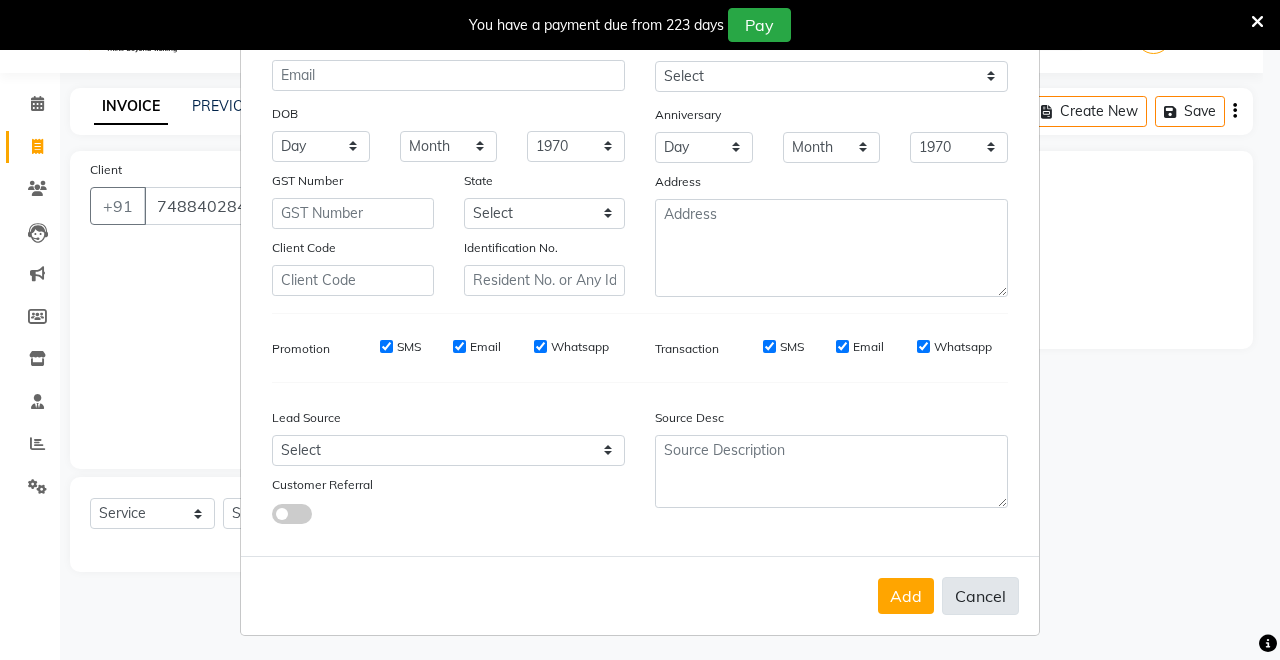 click on "Cancel" at bounding box center [980, 596] 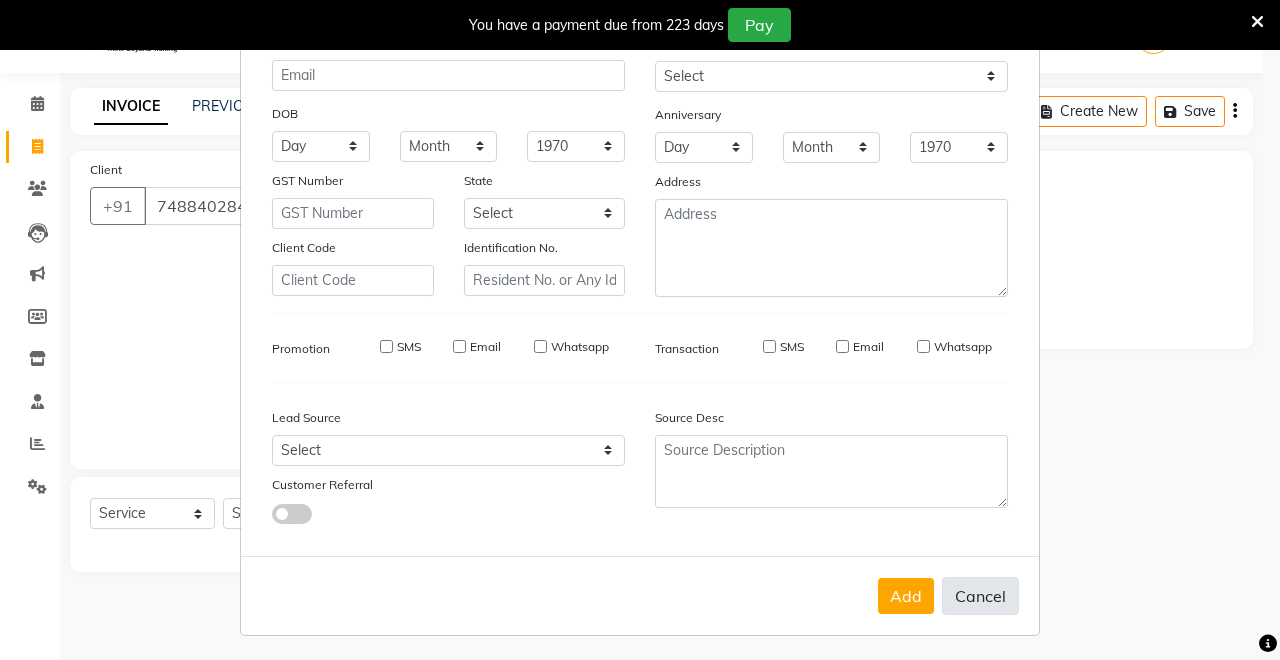 select 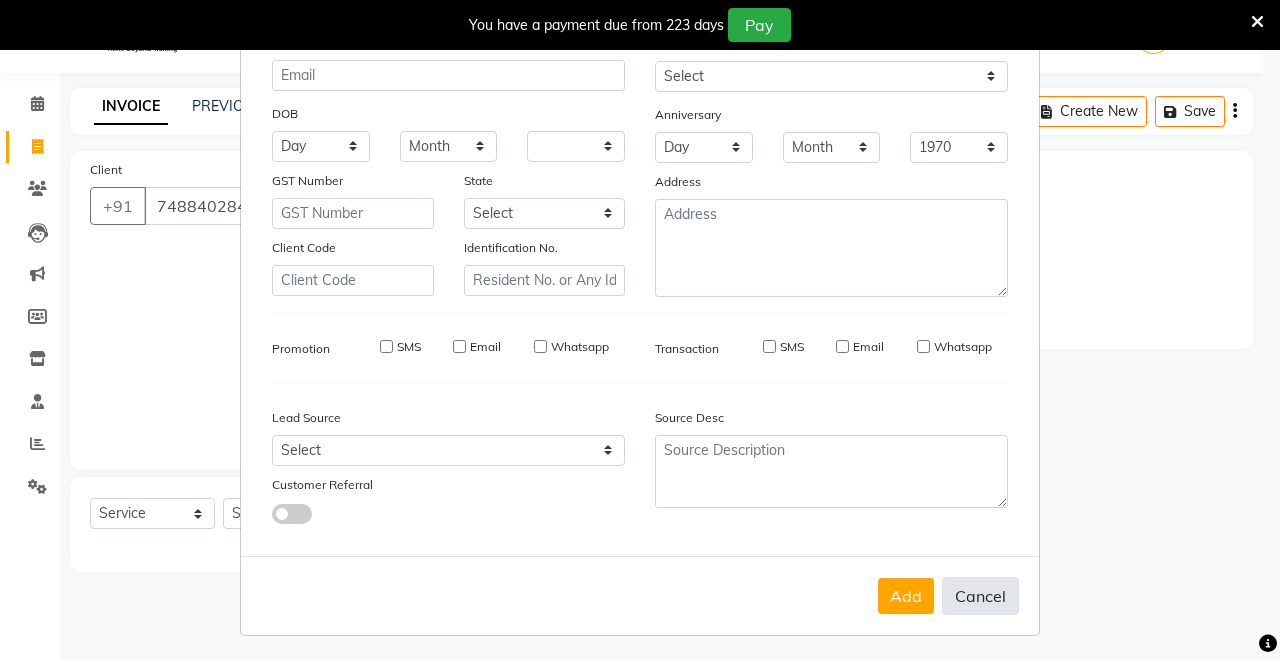 select 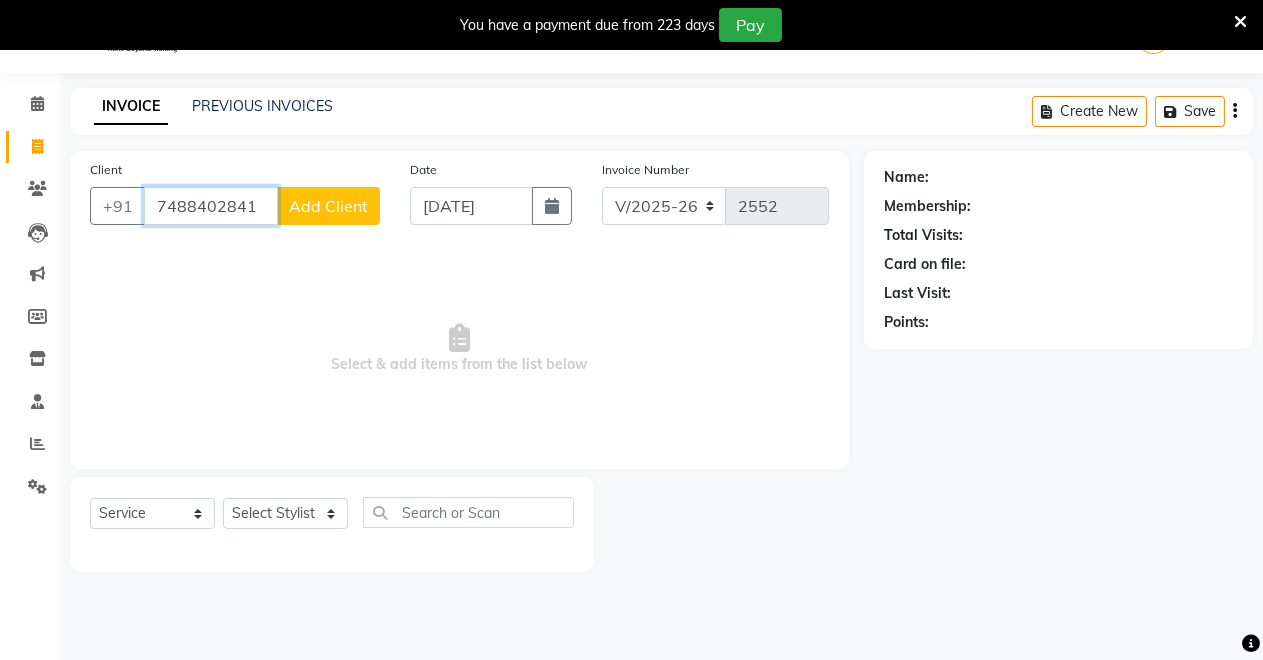 click on "7488402841" at bounding box center (211, 206) 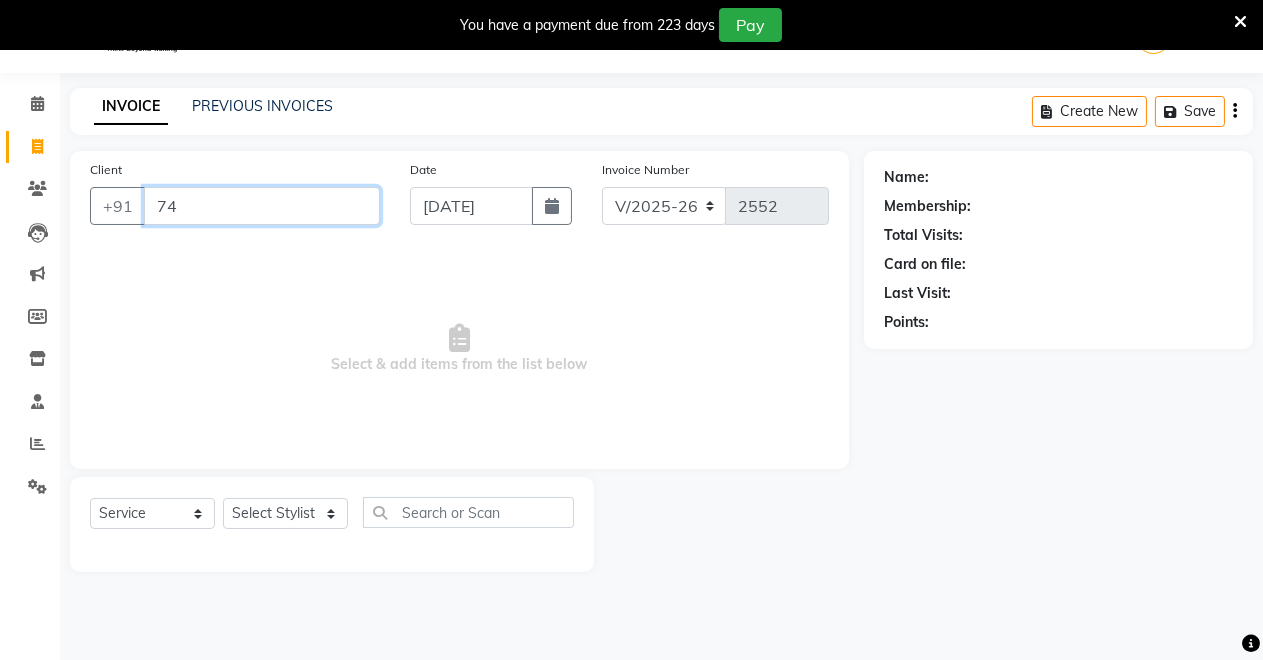 type on "7" 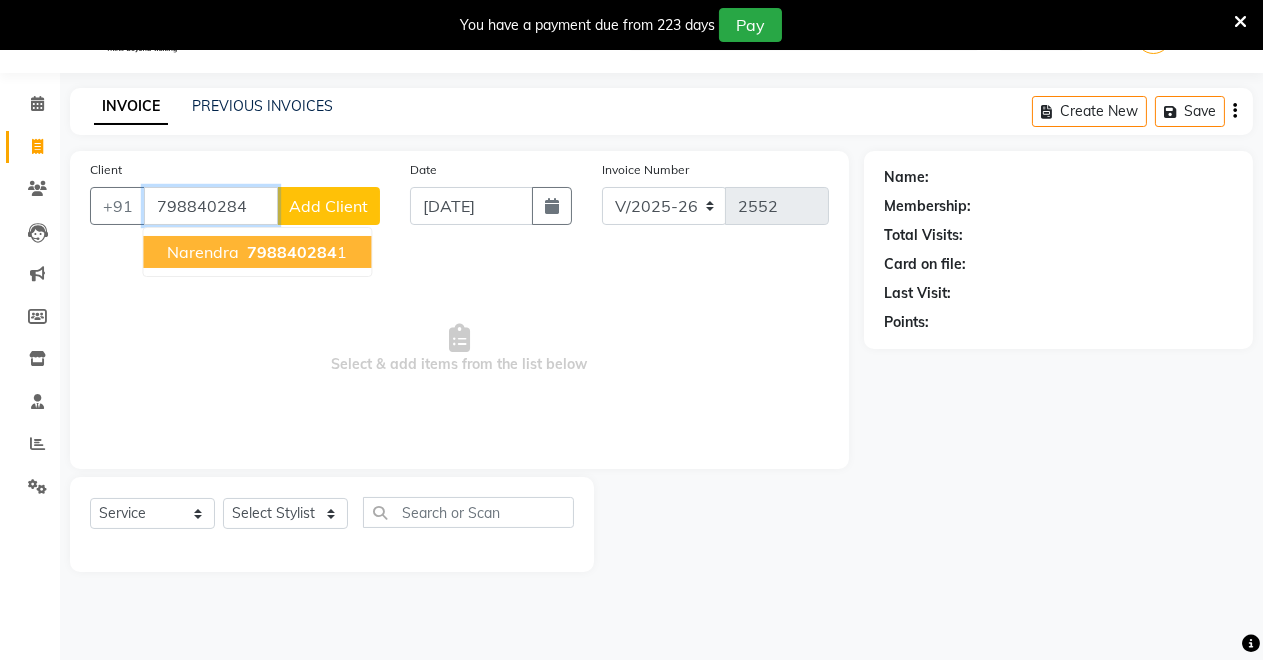 click on "798840284" at bounding box center (292, 252) 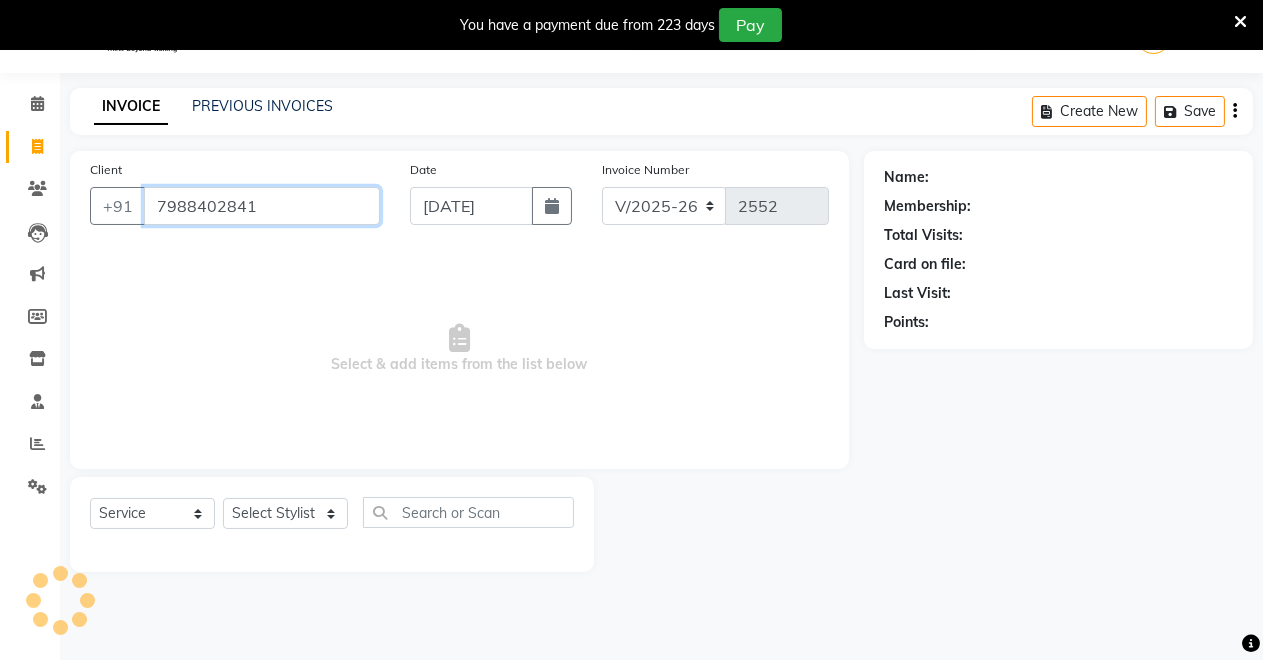 type on "7988402841" 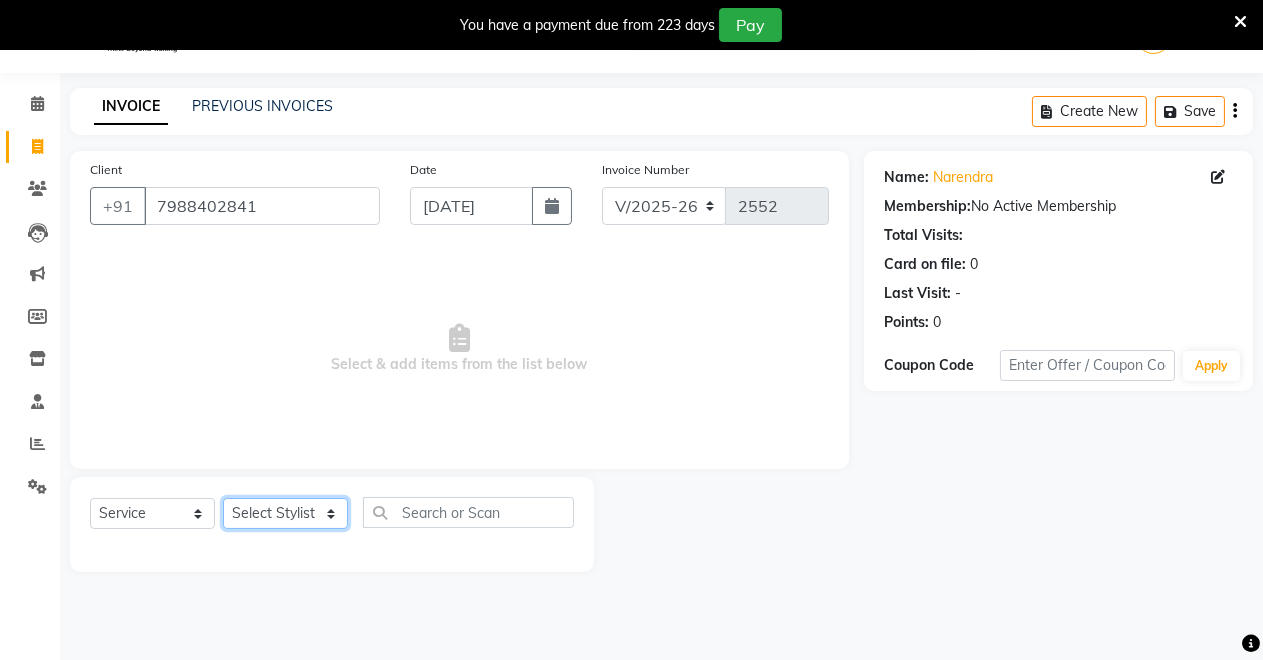 click on "Select Stylist Anil Swami Badal kumar DEMO STAFF Dharmendra Yadav Jeetu Kushal Nikita Rahul Sachin Dangoriya Shikha Suman Verma" 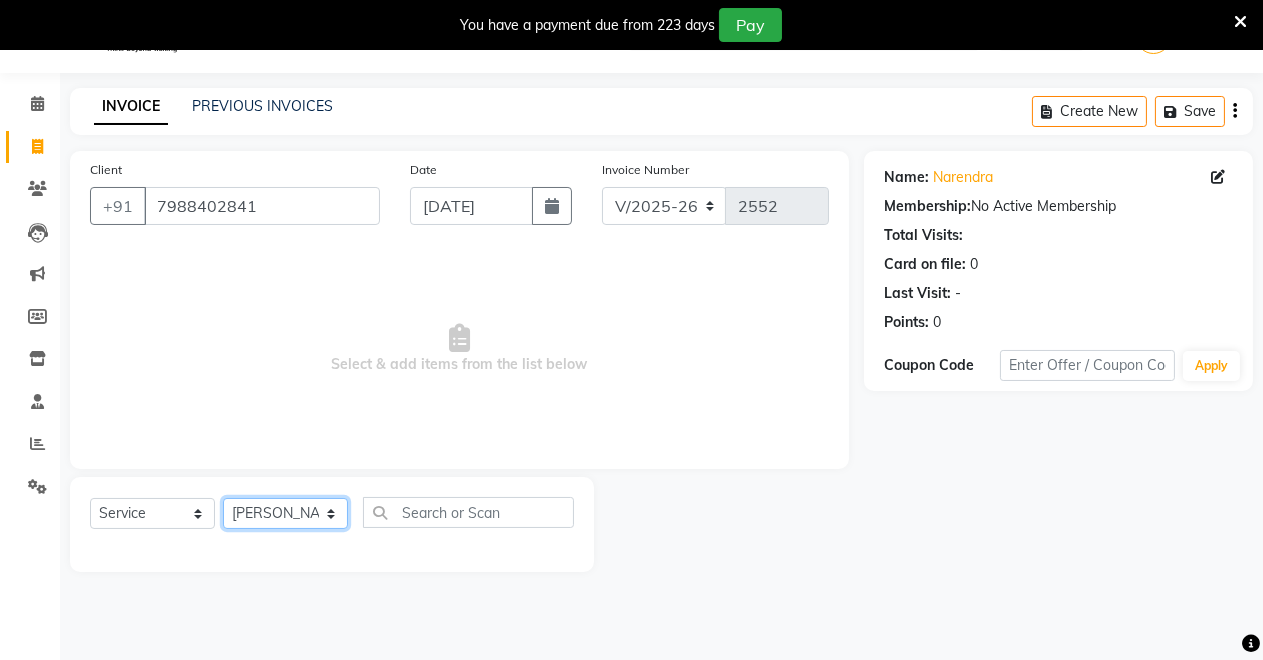 click on "Select Stylist Anil Swami Badal kumar DEMO STAFF Dharmendra Yadav Jeetu Kushal Nikita Rahul Sachin Dangoriya Shikha Suman Verma" 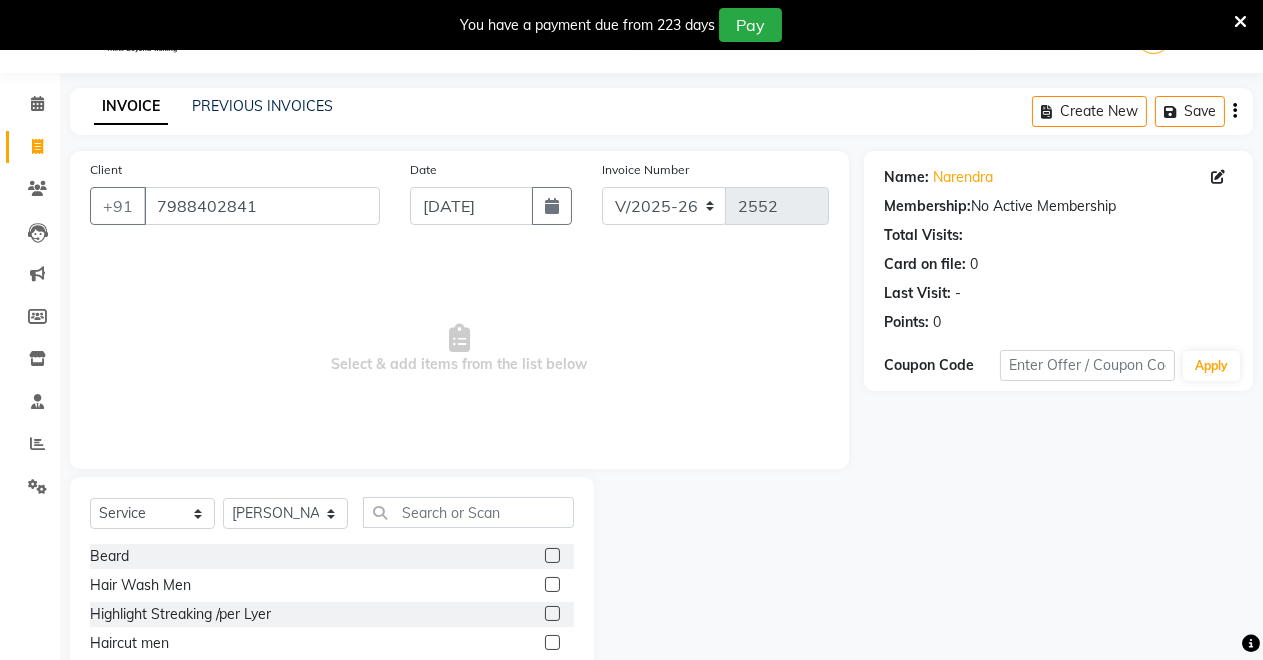 click 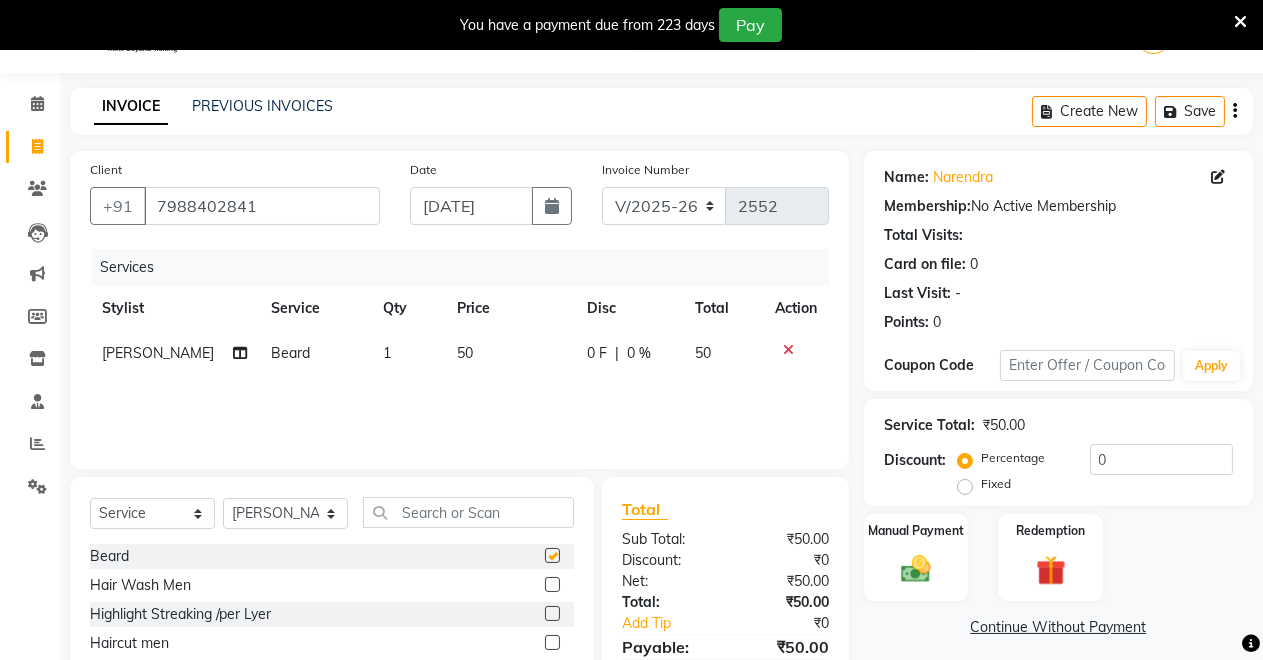 checkbox on "false" 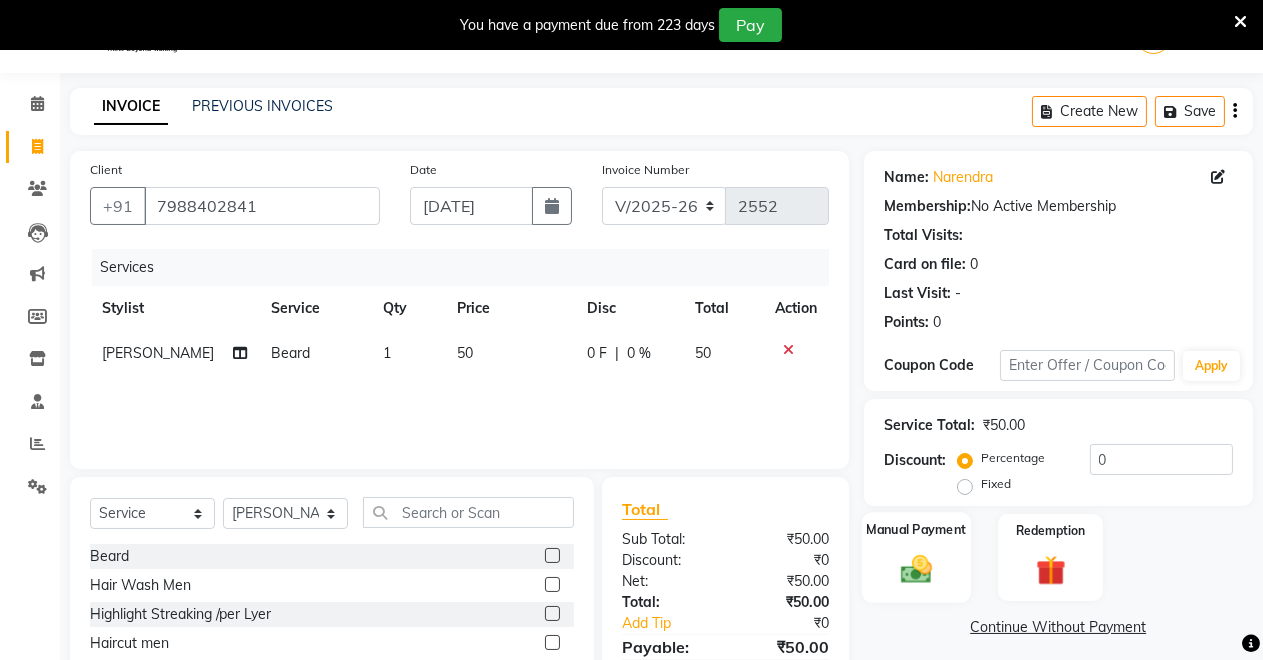 click 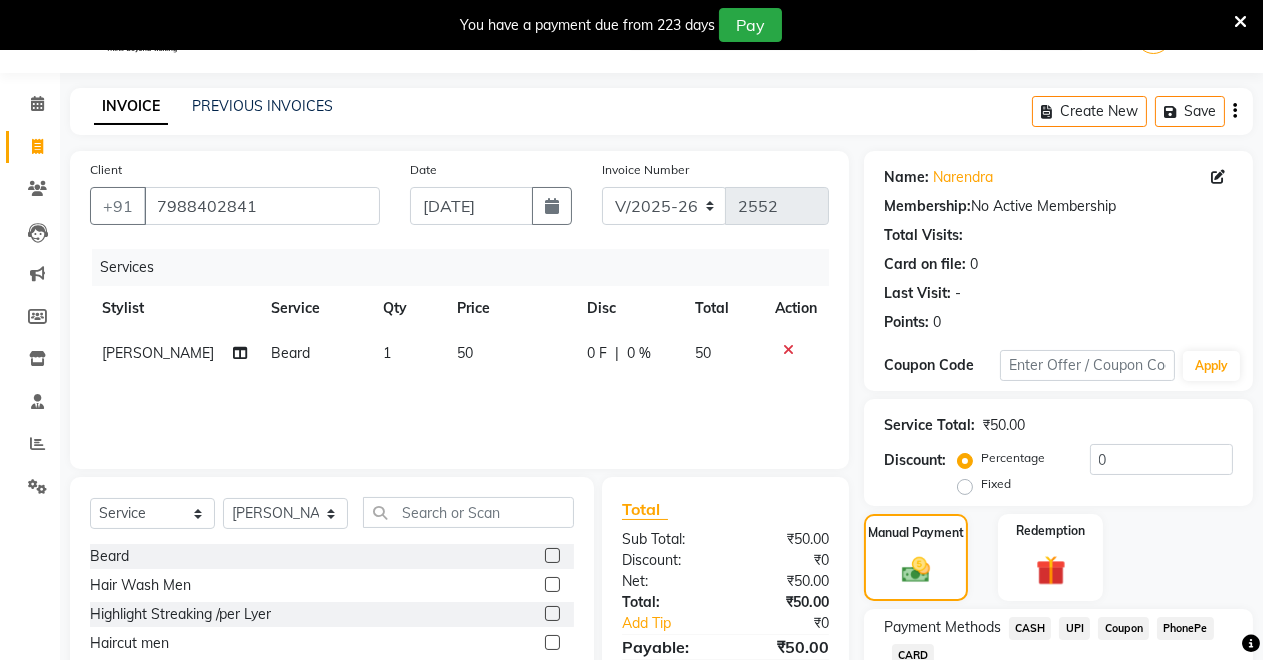 drag, startPoint x: 918, startPoint y: 632, endPoint x: 864, endPoint y: 679, distance: 71.5891 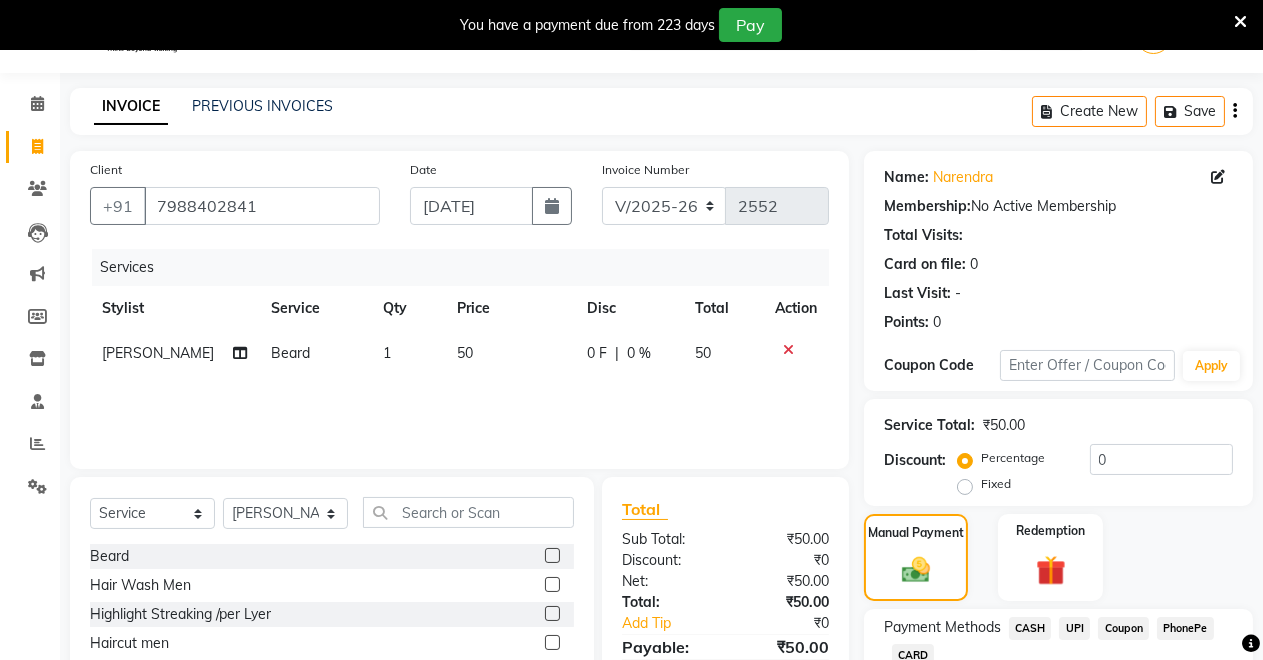 scroll, scrollTop: 191, scrollLeft: 0, axis: vertical 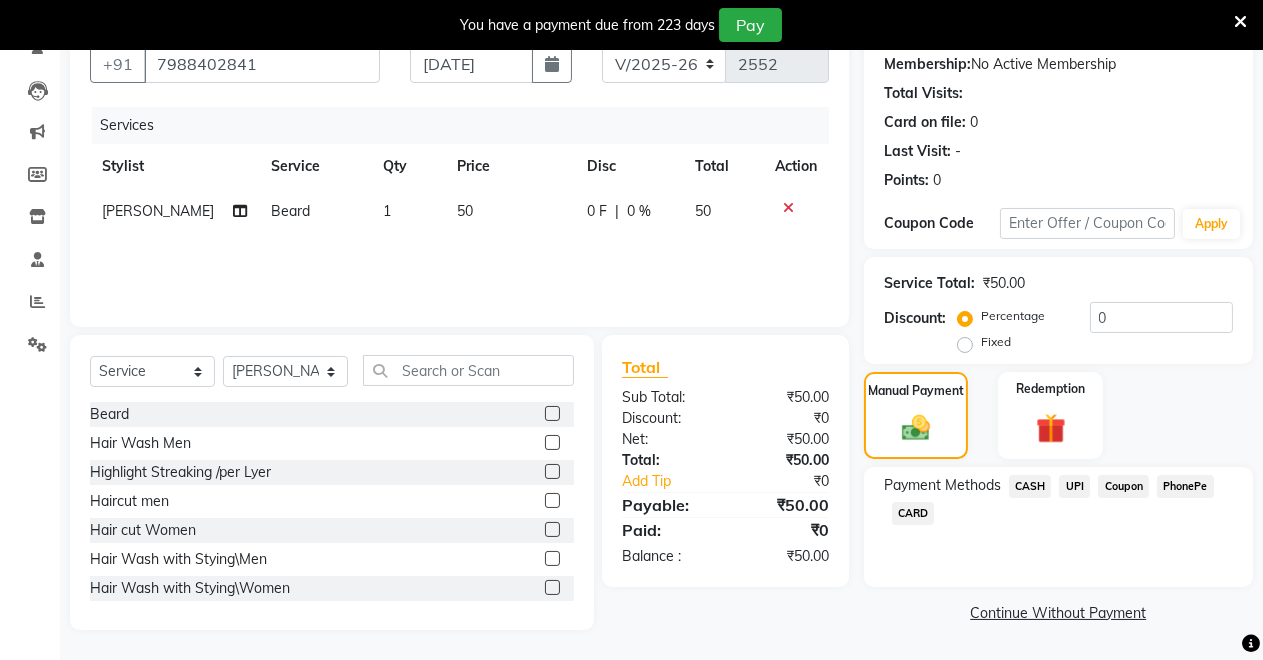 click on "50" 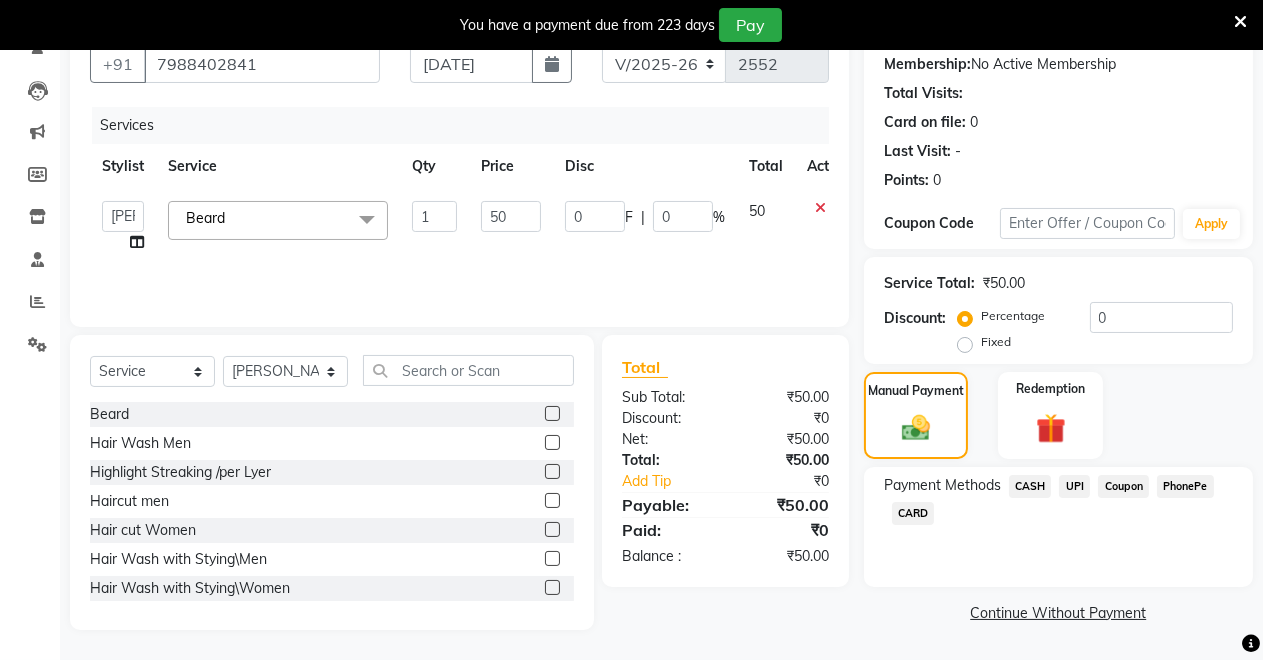 click on "CASH" 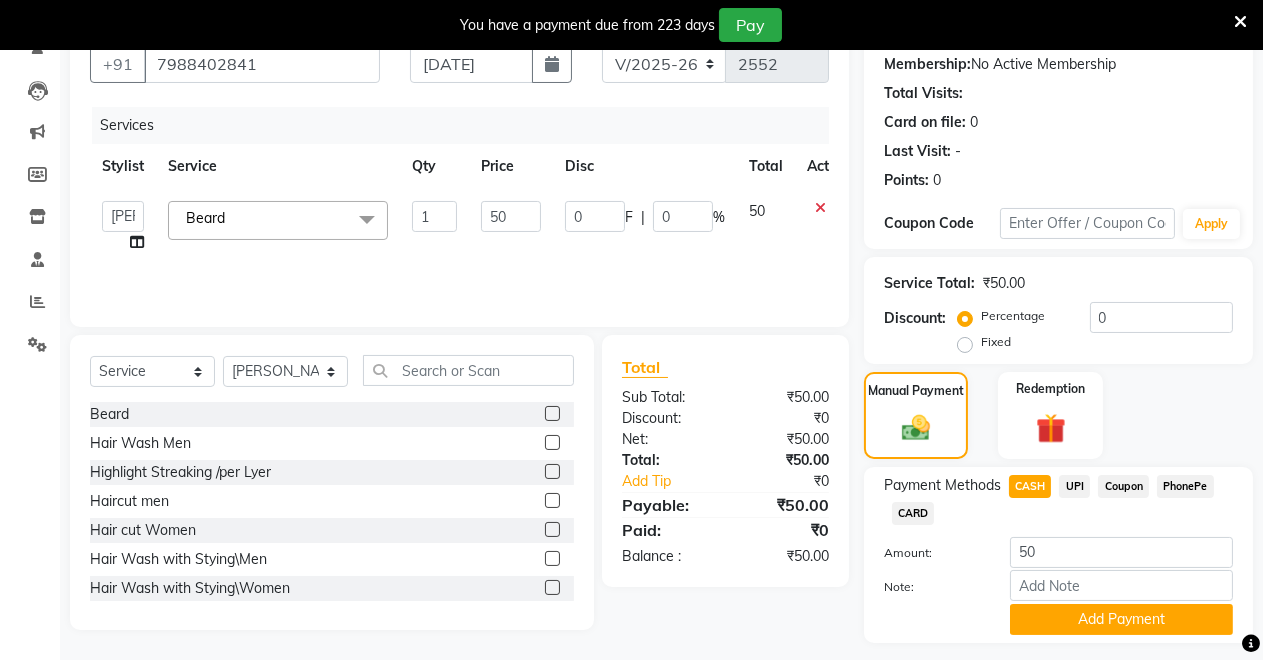 scroll, scrollTop: 245, scrollLeft: 0, axis: vertical 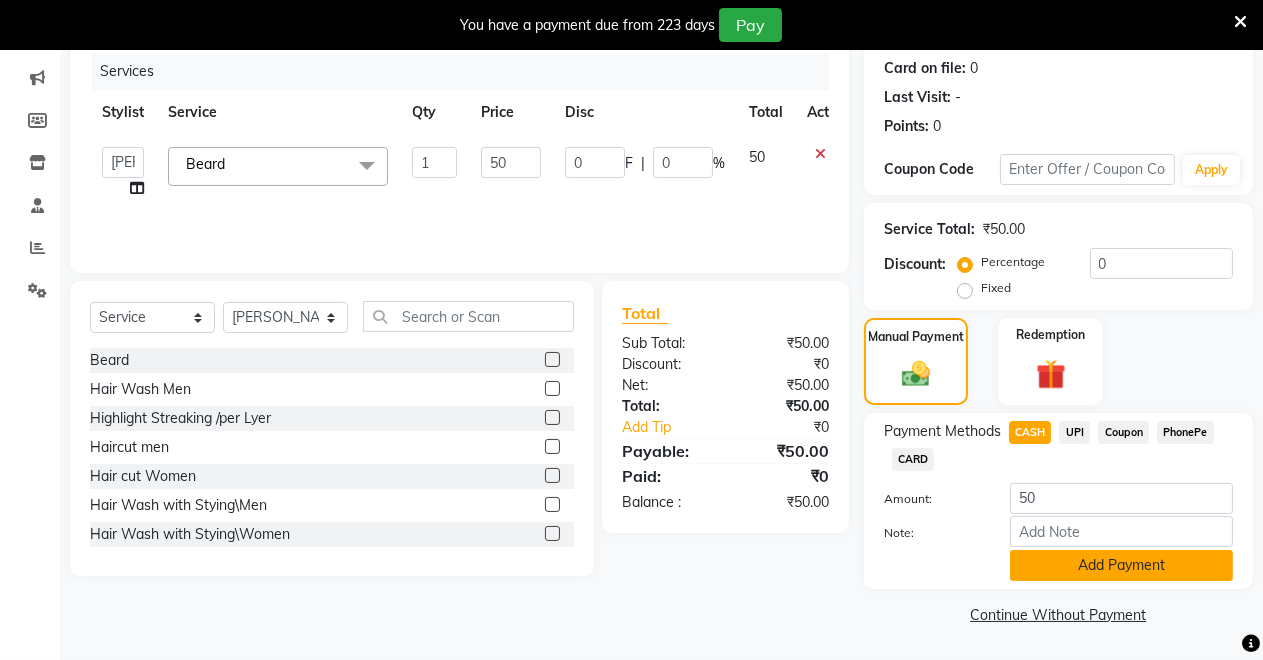 click on "Add Payment" 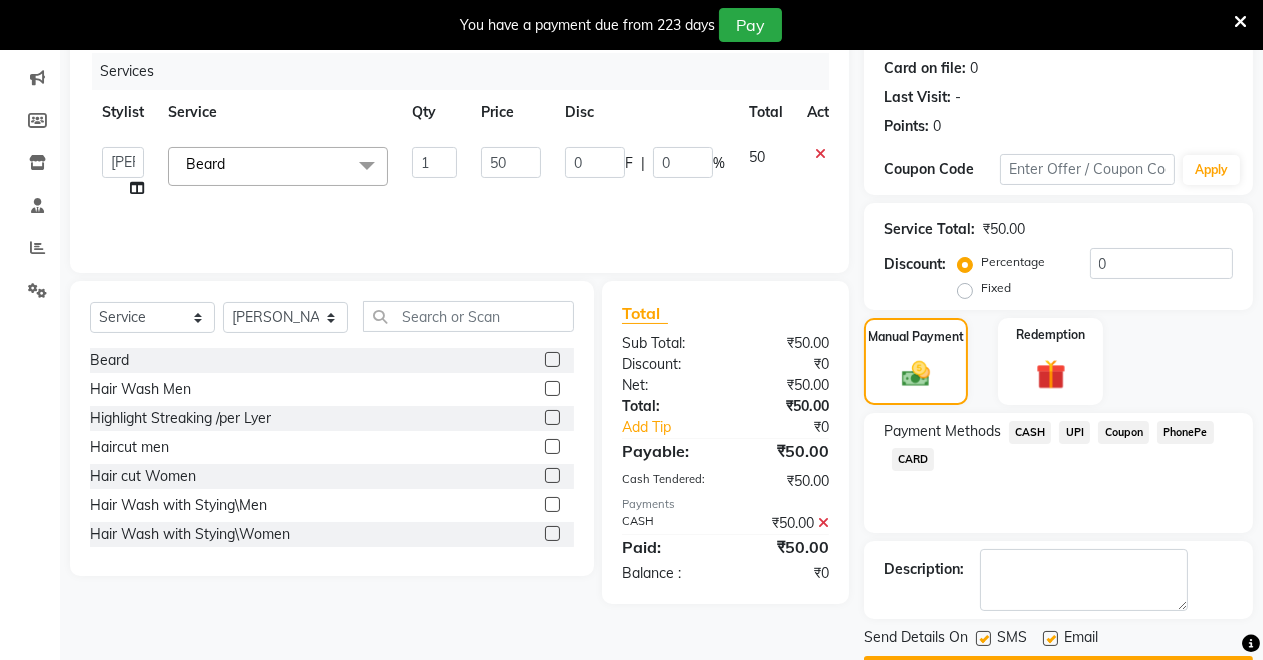 scroll, scrollTop: 302, scrollLeft: 0, axis: vertical 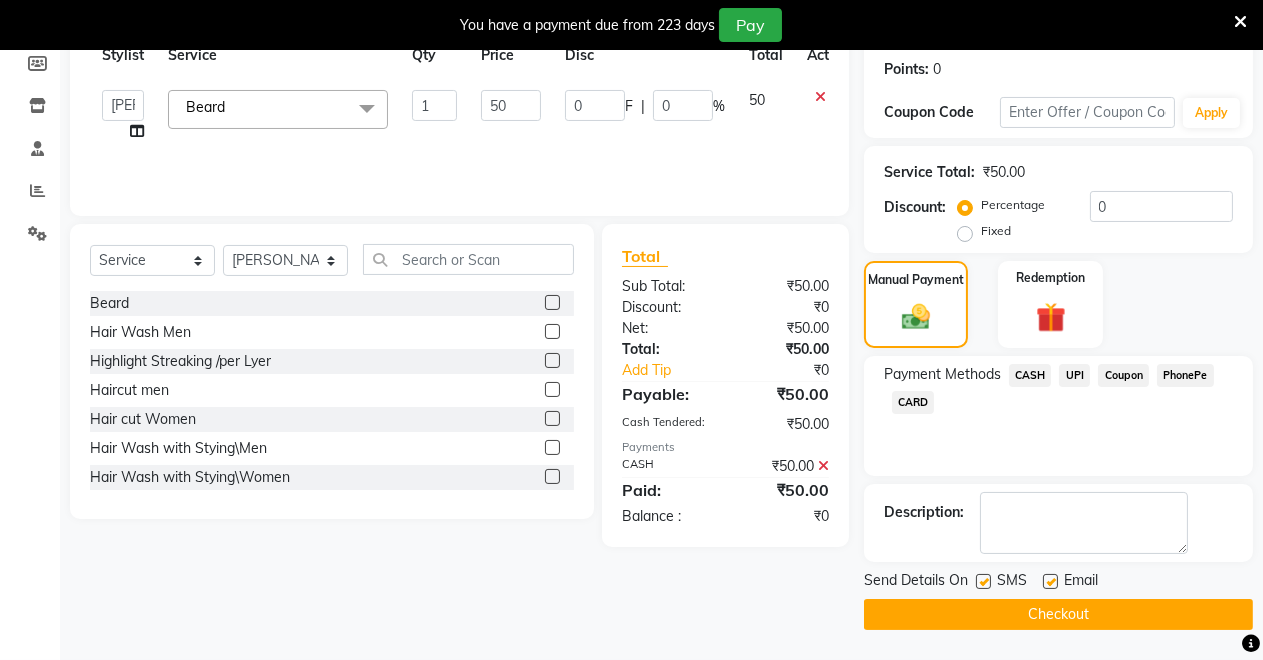 click on "Checkout" 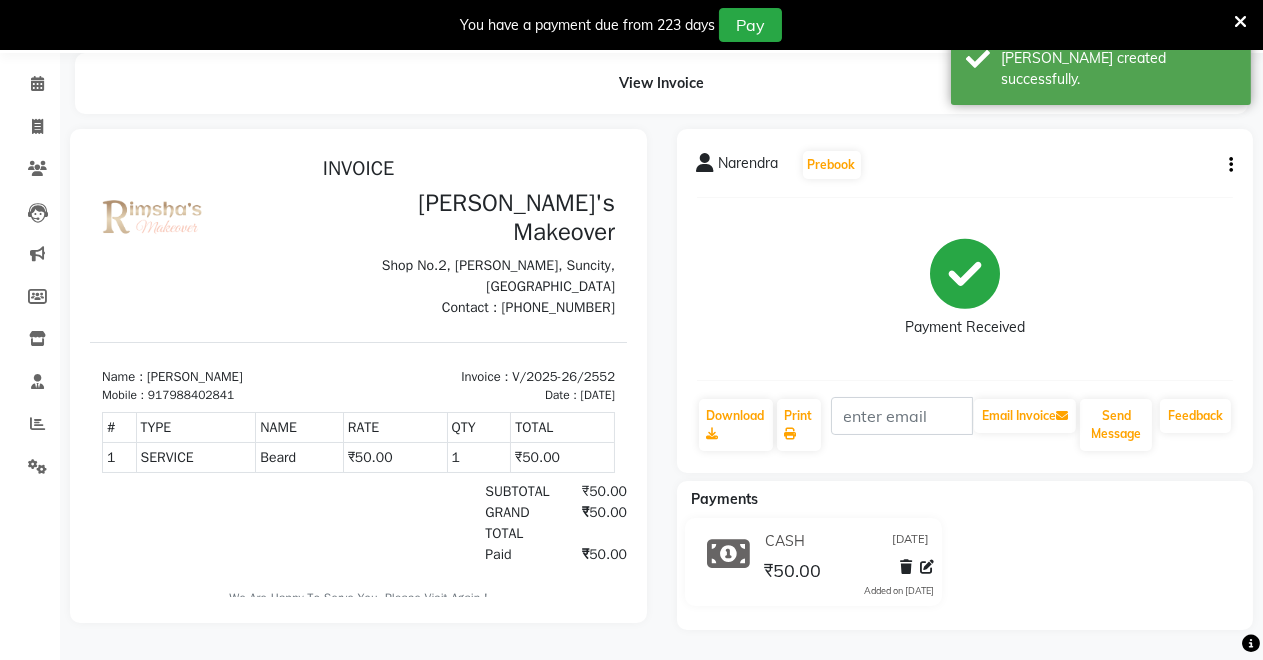 scroll, scrollTop: 0, scrollLeft: 0, axis: both 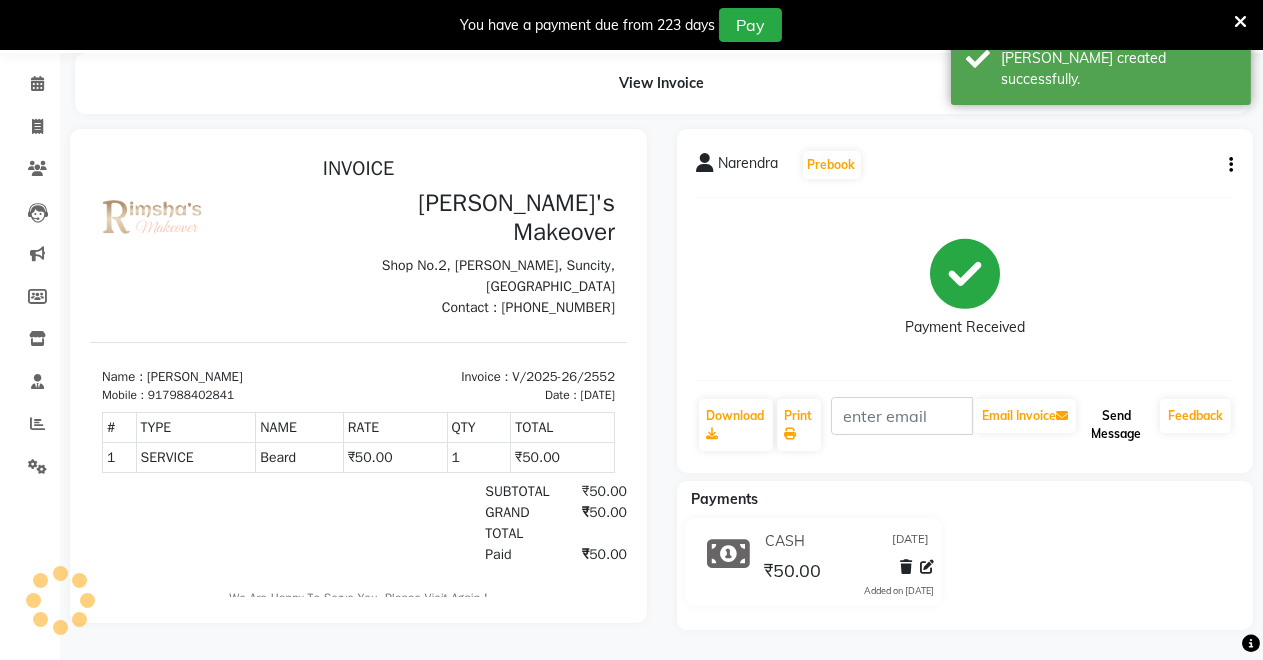 click on "Send Message" 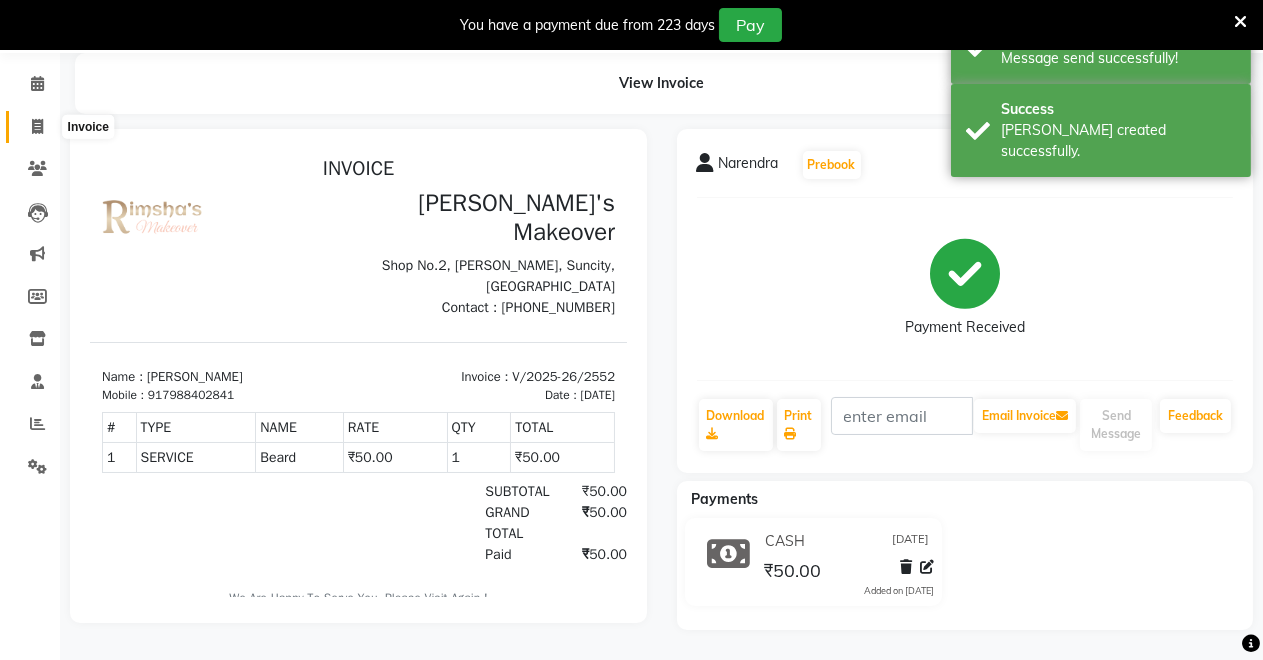 click 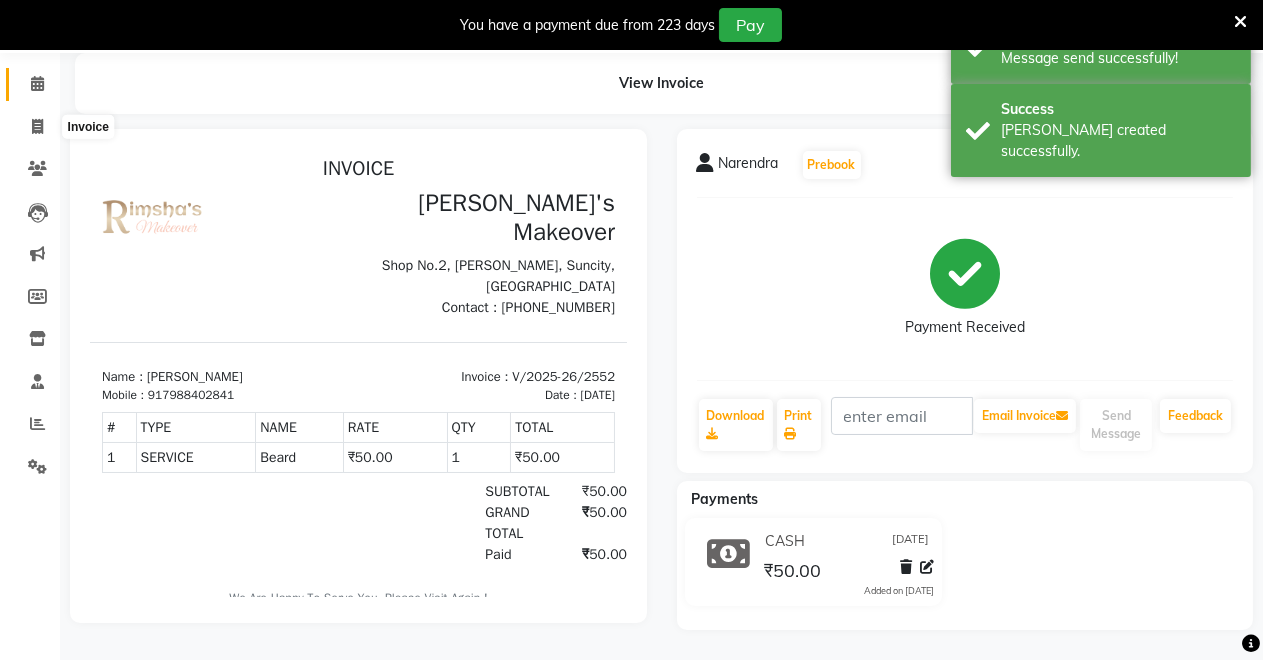 select on "service" 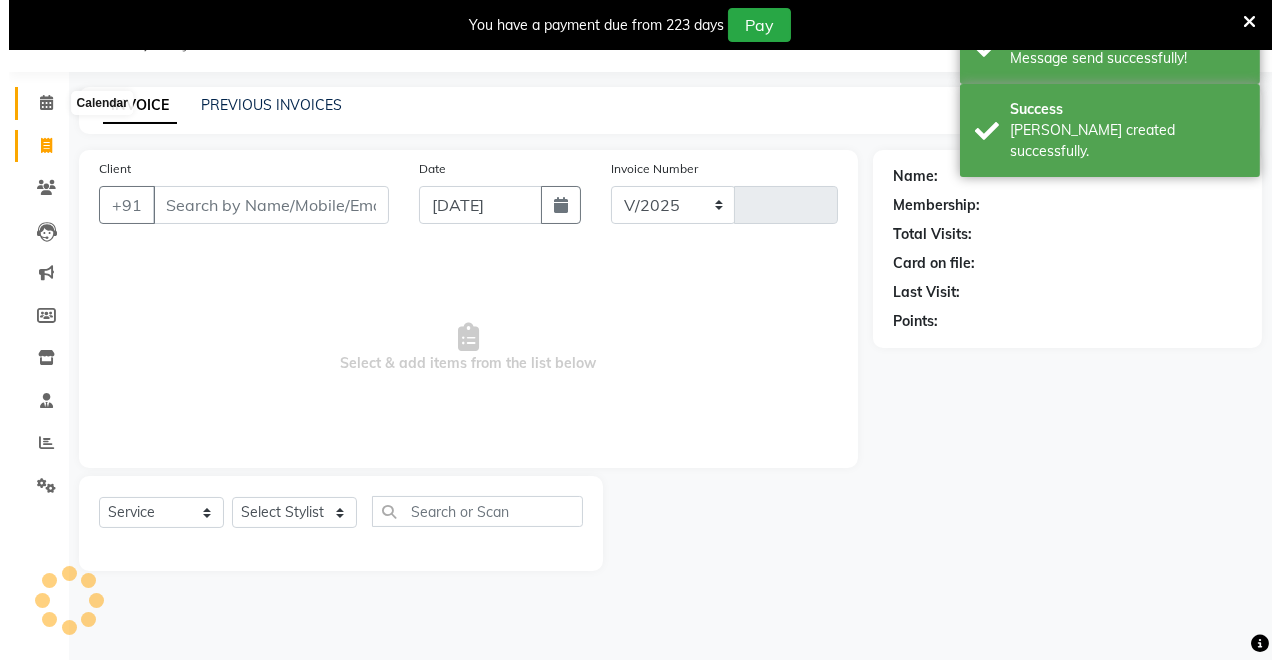 scroll, scrollTop: 49, scrollLeft: 0, axis: vertical 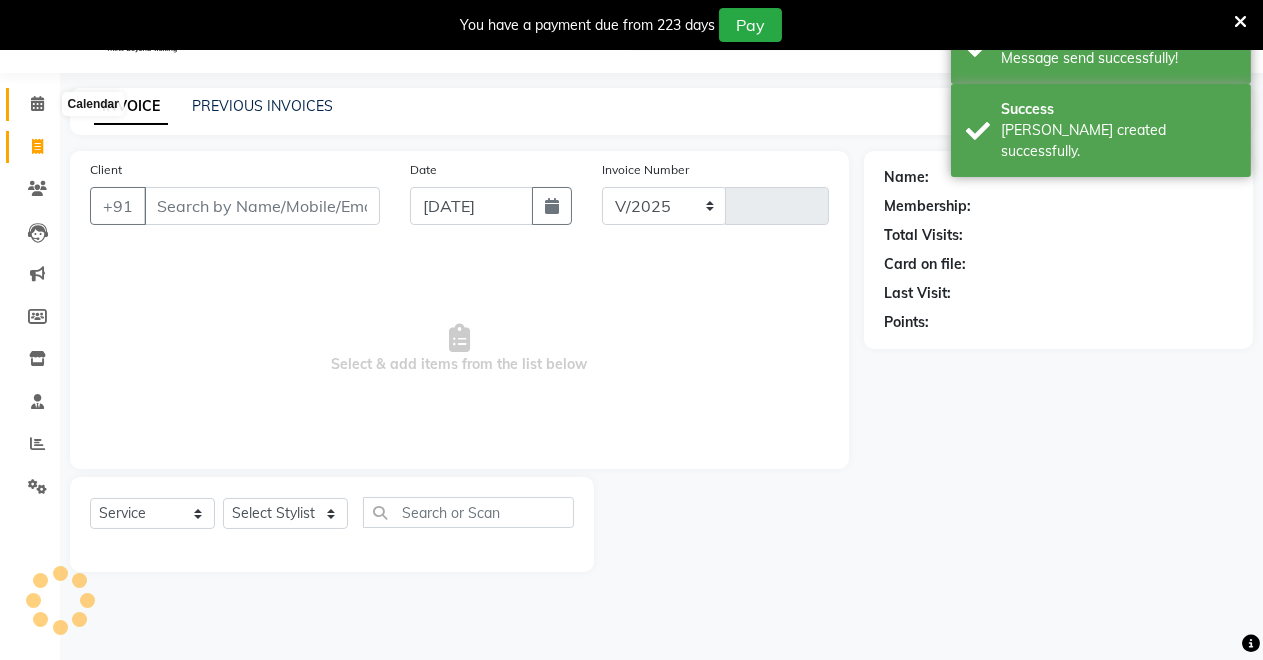 select on "7317" 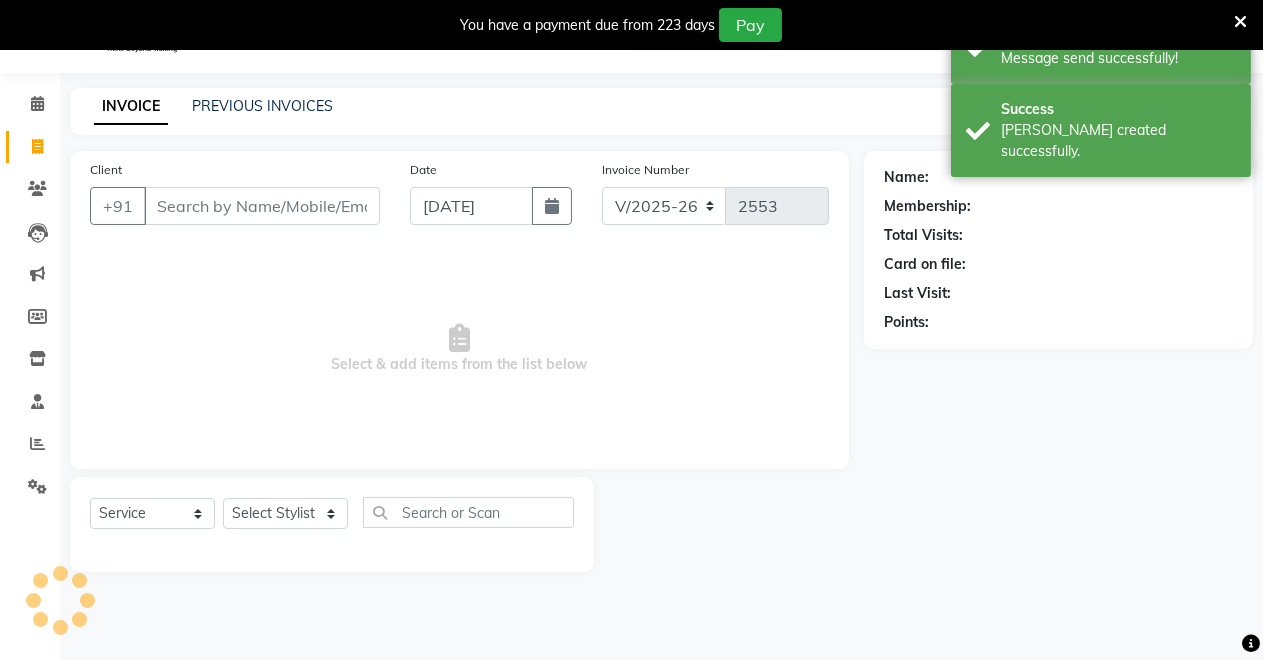 click on "Client" at bounding box center [262, 206] 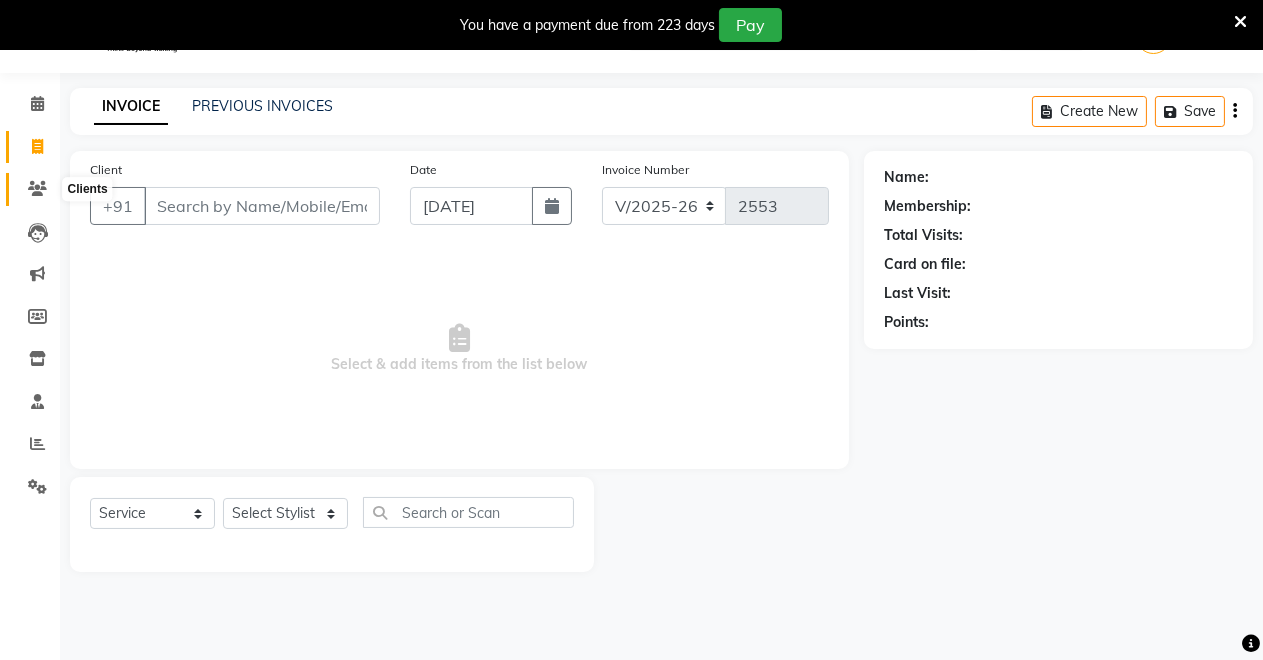 click 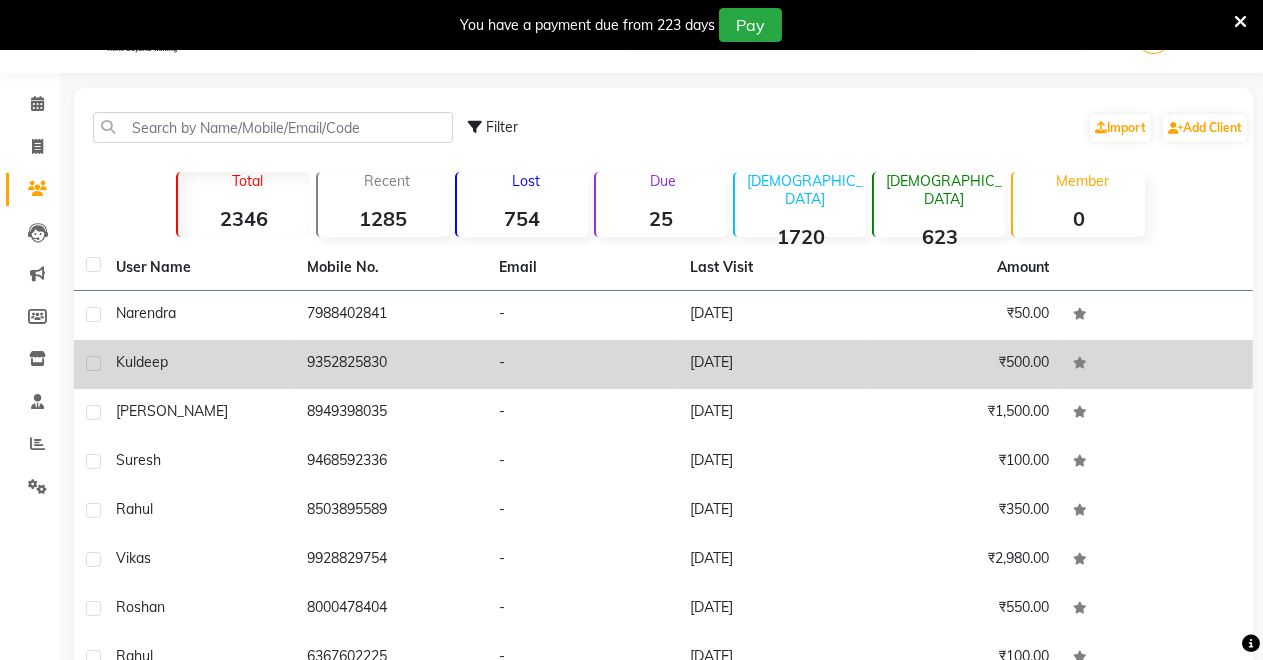 click on "-" 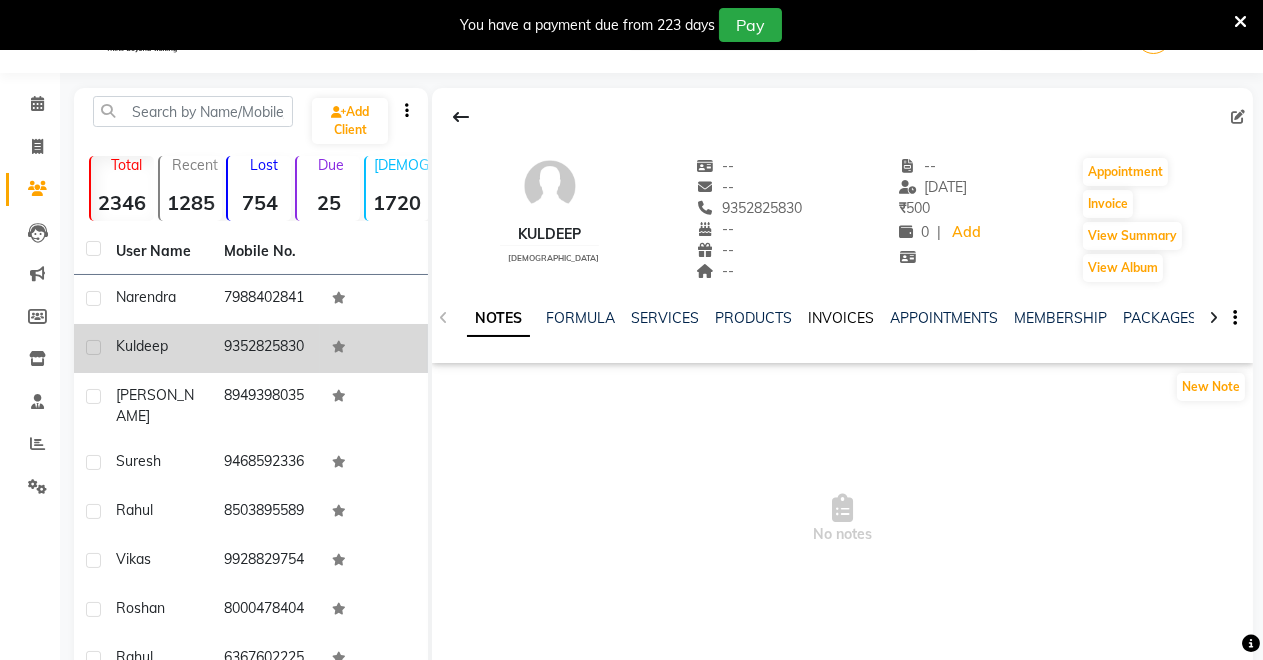 click on "INVOICES" 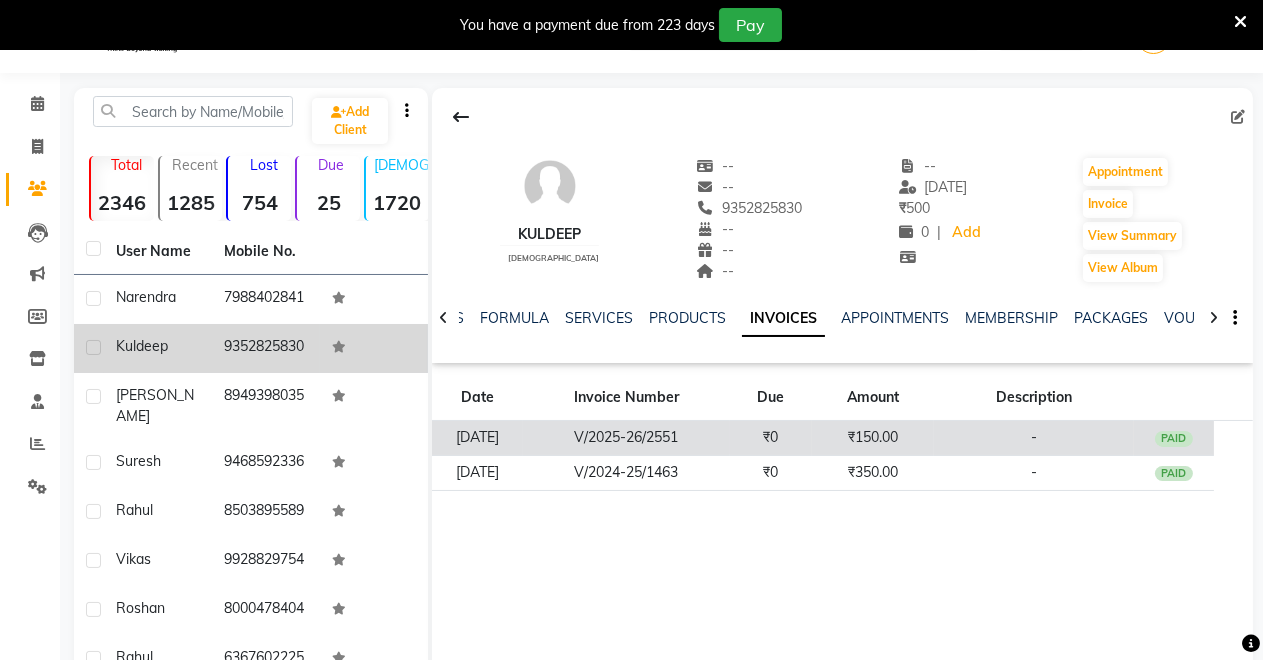 click on "₹150.00" 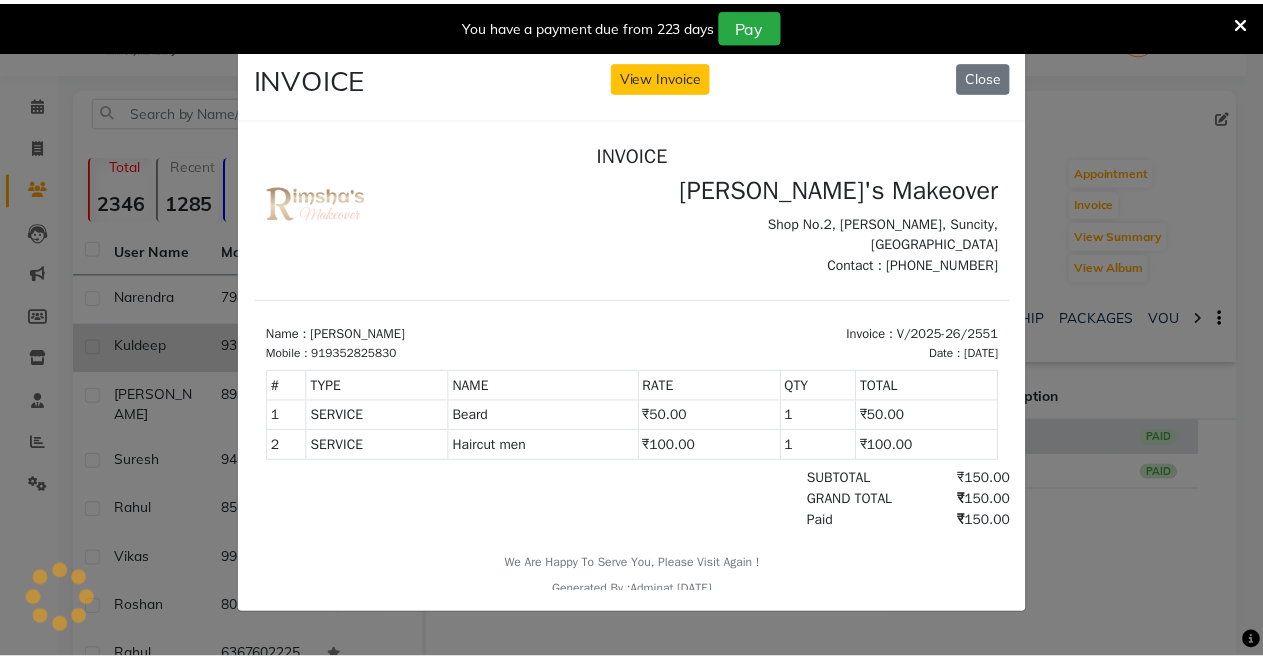 scroll, scrollTop: 0, scrollLeft: 0, axis: both 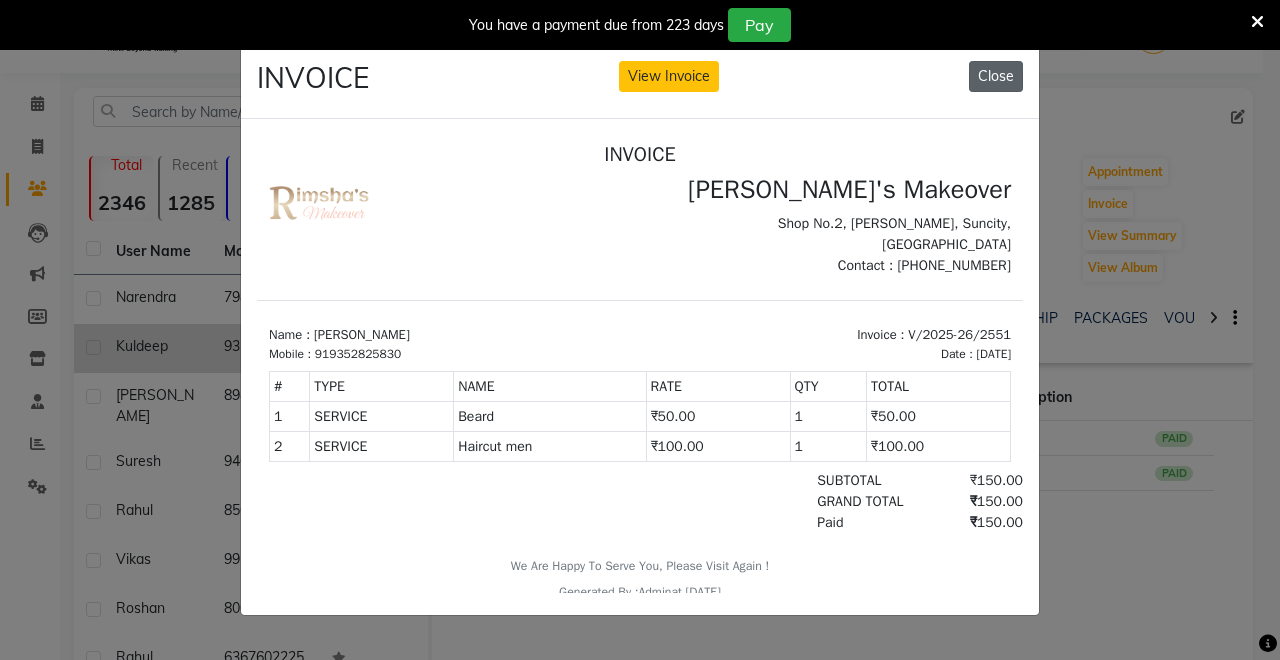 click on "Close" 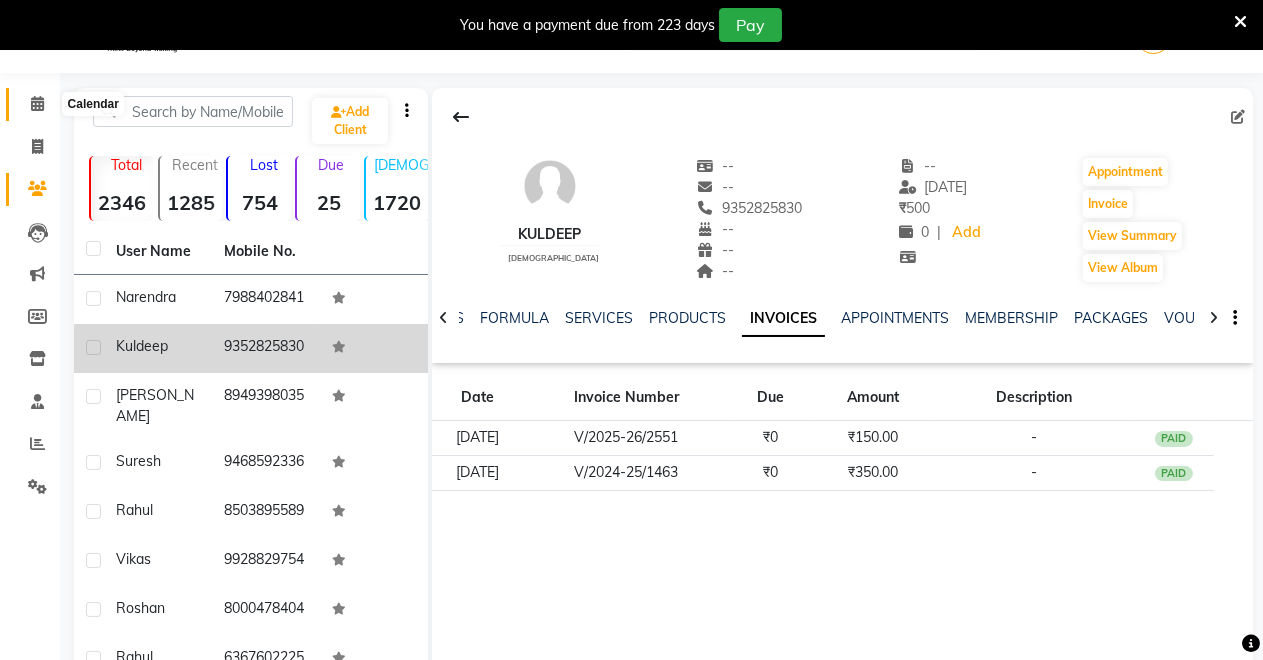 click 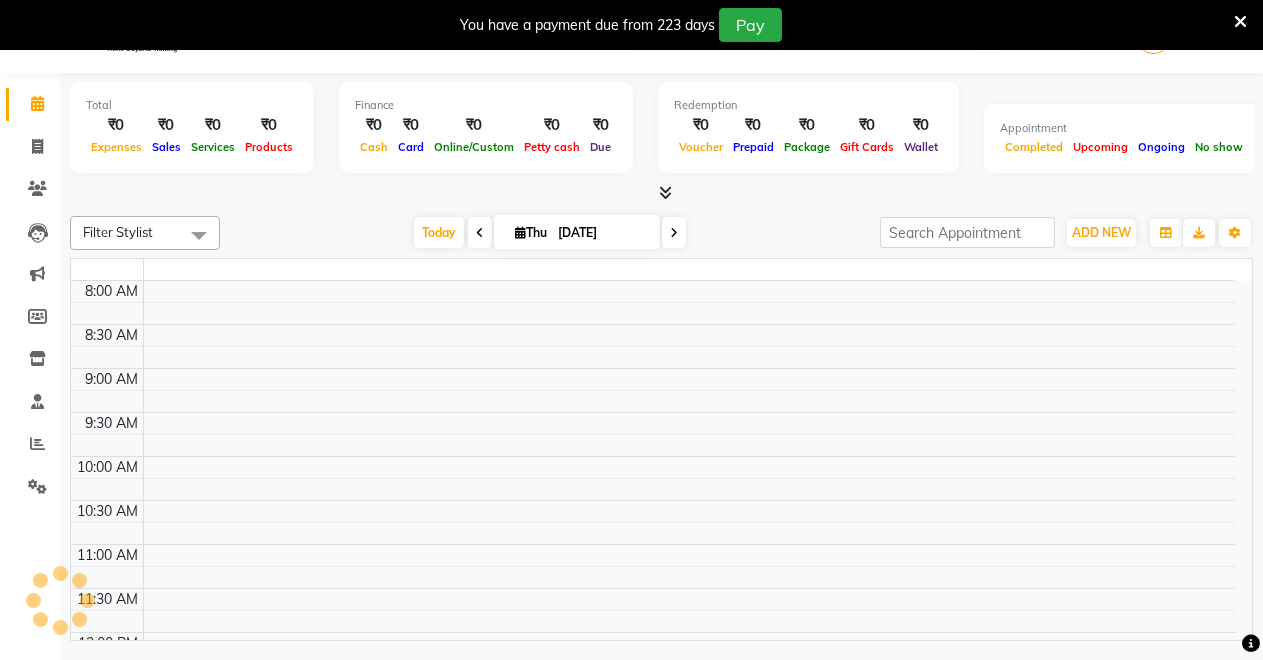 scroll, scrollTop: 0, scrollLeft: 0, axis: both 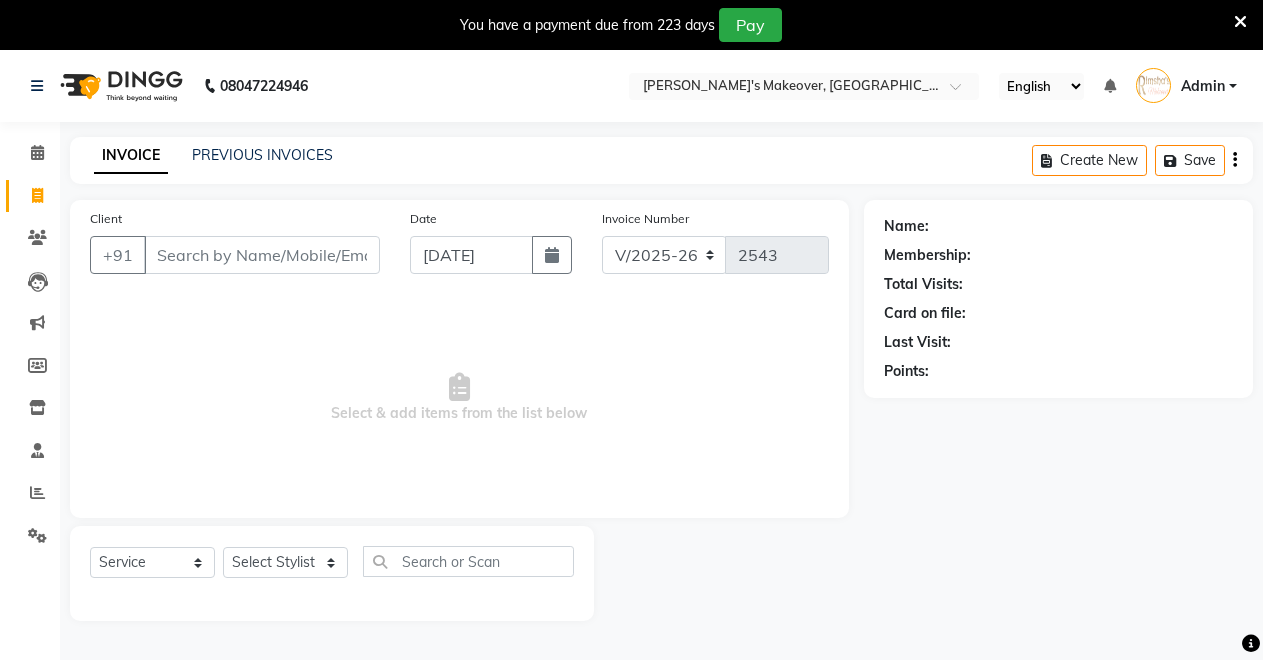 select on "7317" 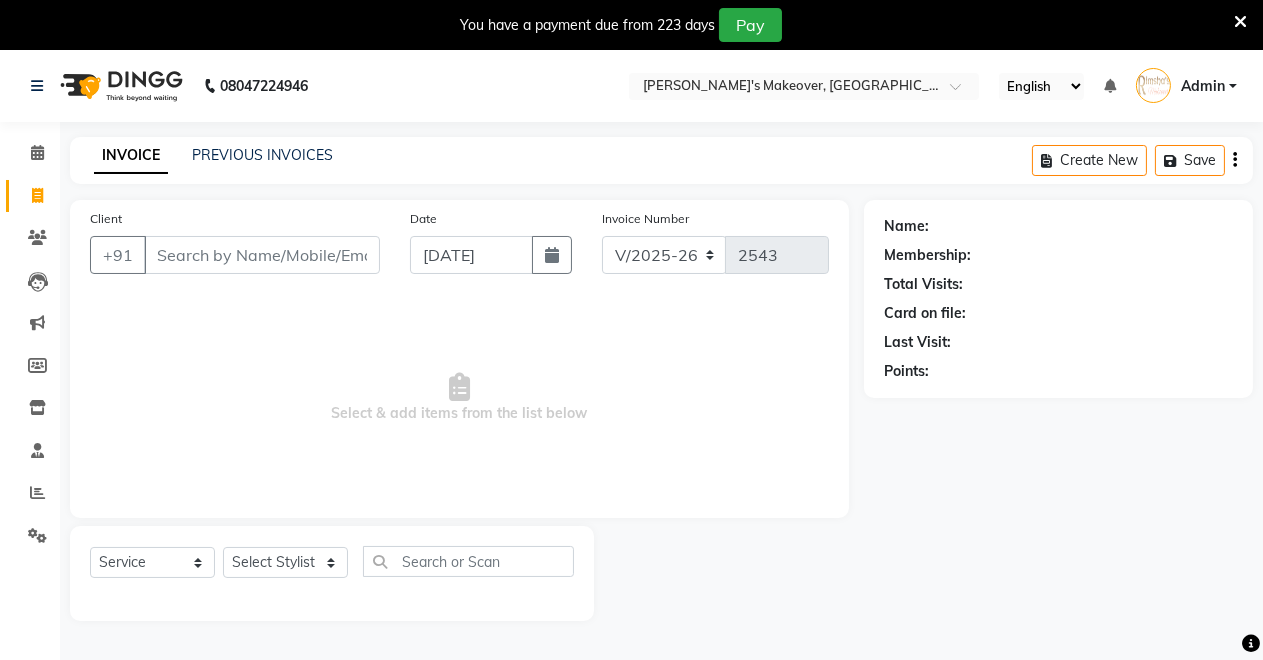 scroll, scrollTop: 0, scrollLeft: 0, axis: both 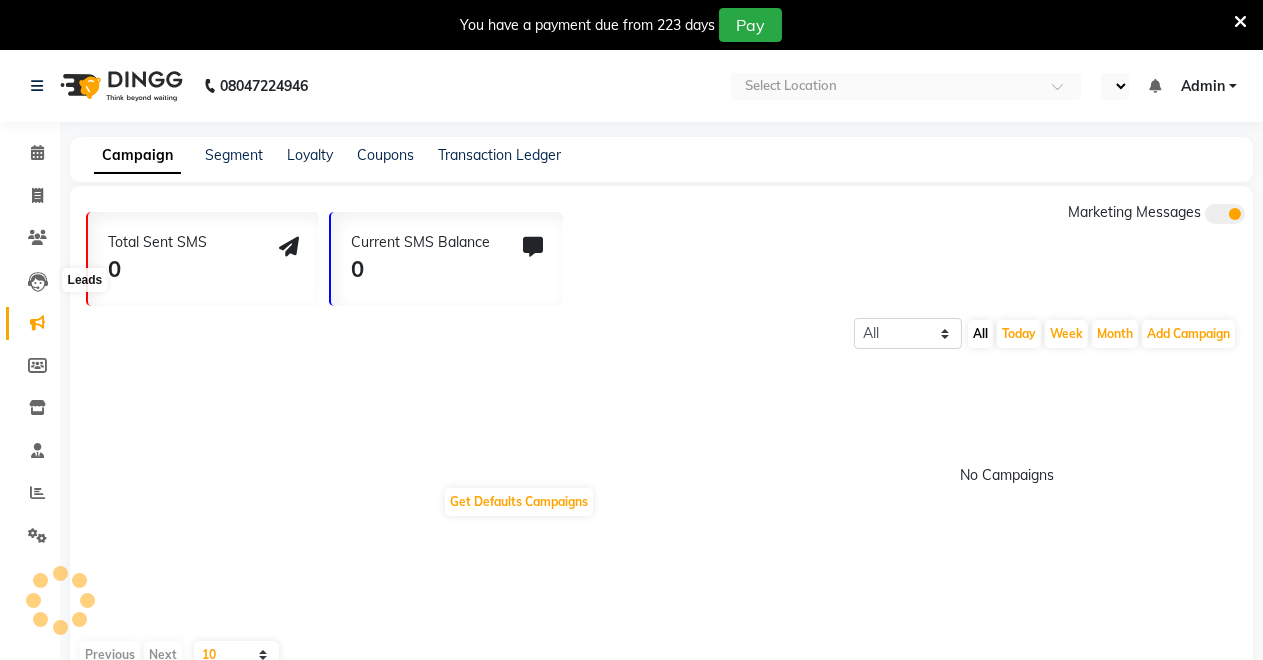 select on "en" 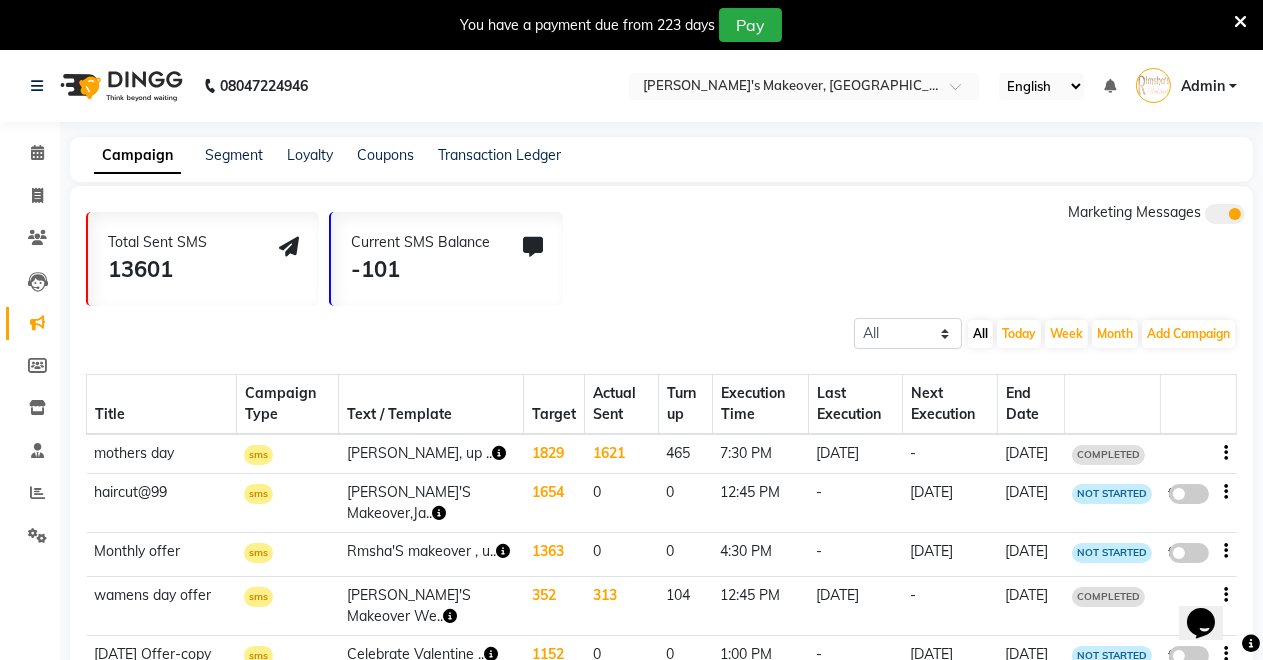 scroll, scrollTop: 0, scrollLeft: 0, axis: both 